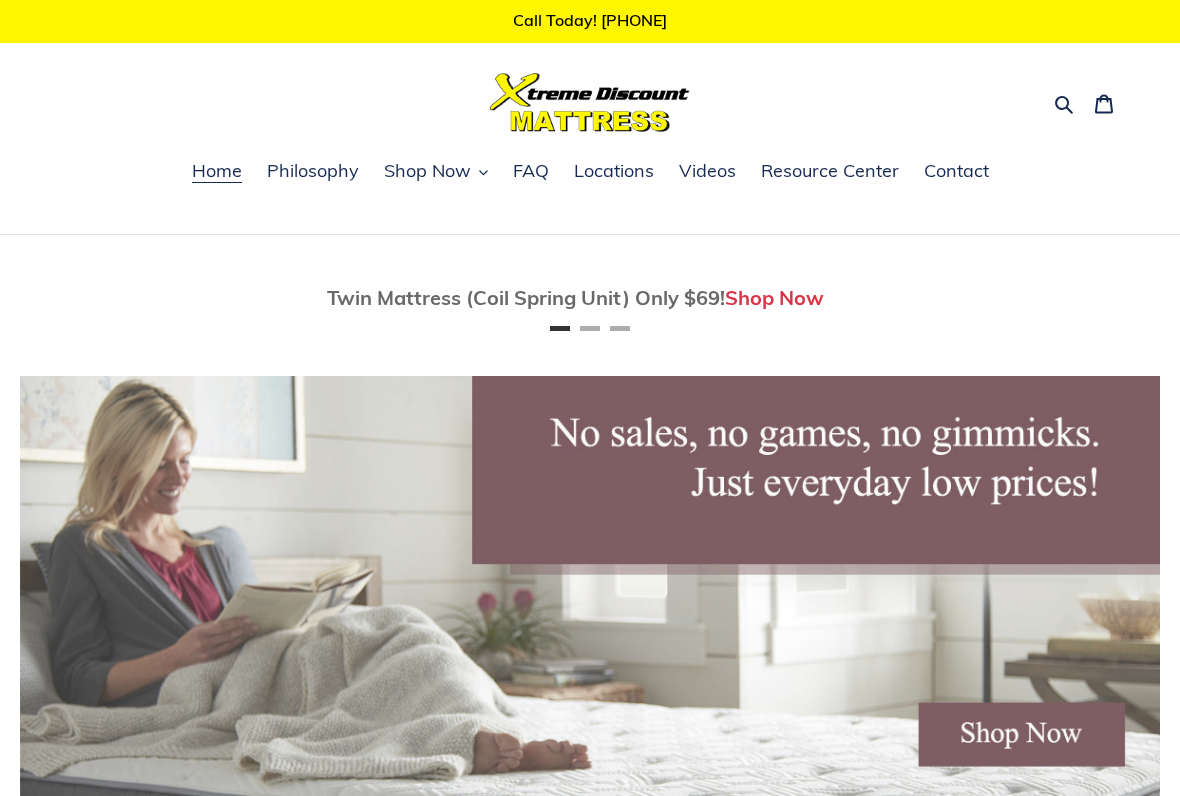 scroll, scrollTop: 7, scrollLeft: 0, axis: vertical 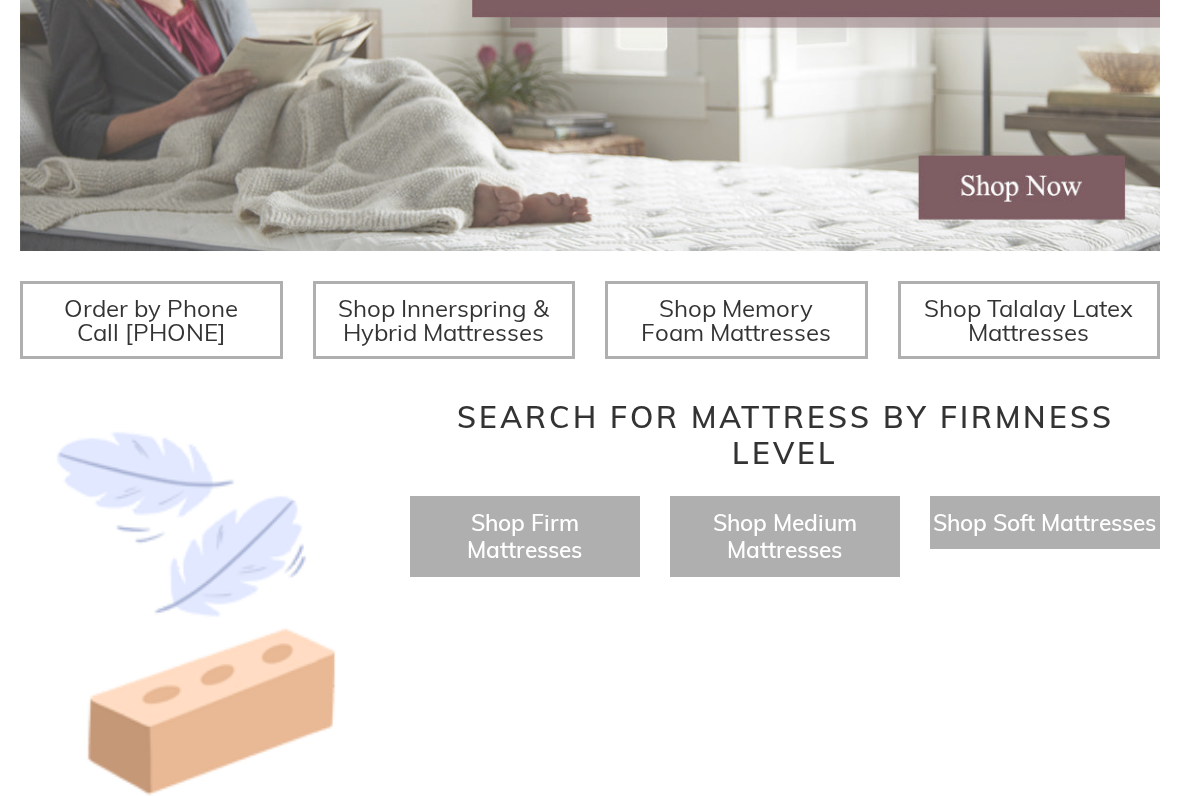 click on "Shop Innerspring & Hybrid Mattresses" at bounding box center (443, 320) 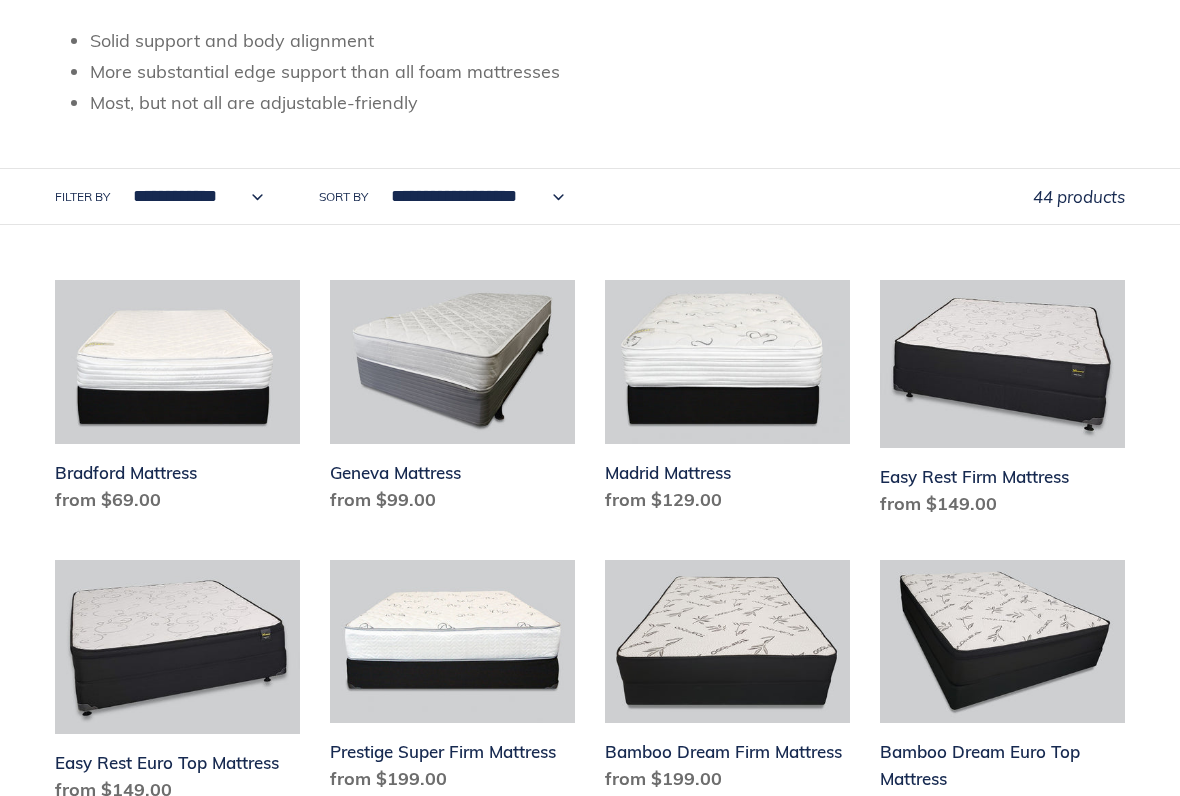 scroll, scrollTop: 501, scrollLeft: 0, axis: vertical 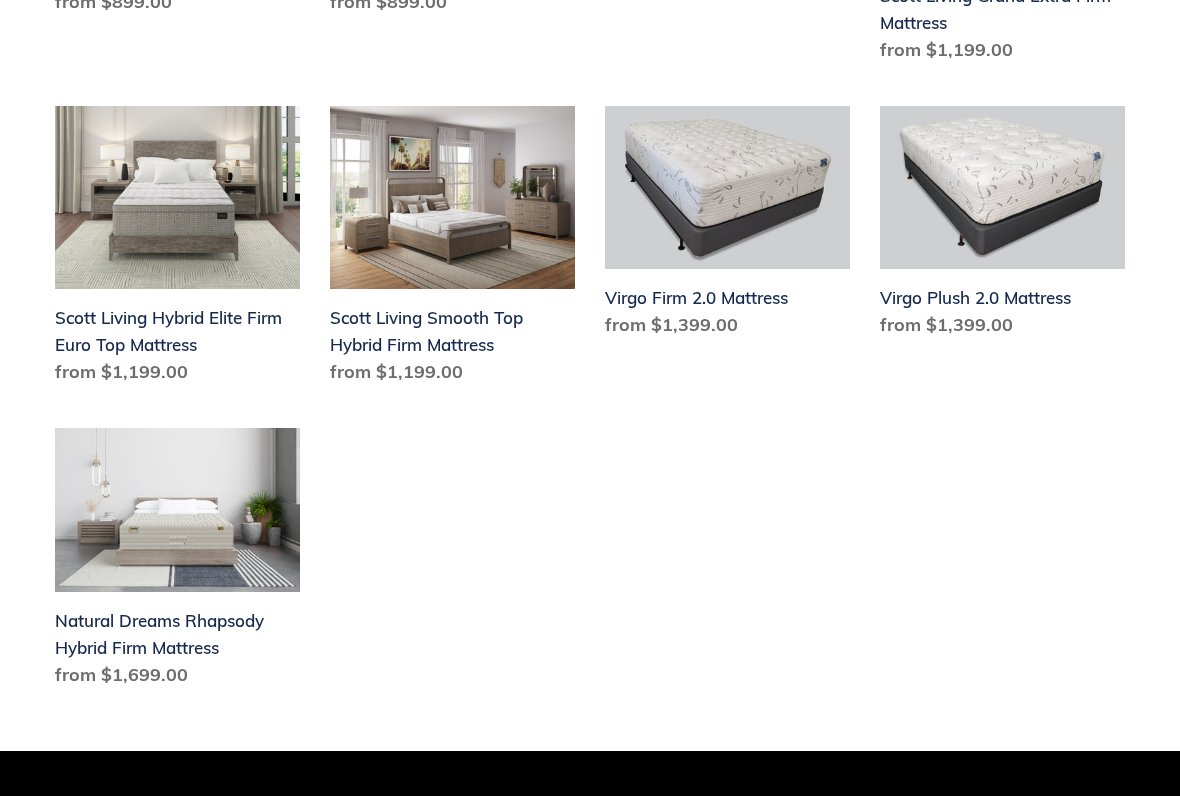 click on "Virgo Plush 2.0 Mattress" at bounding box center (1002, 226) 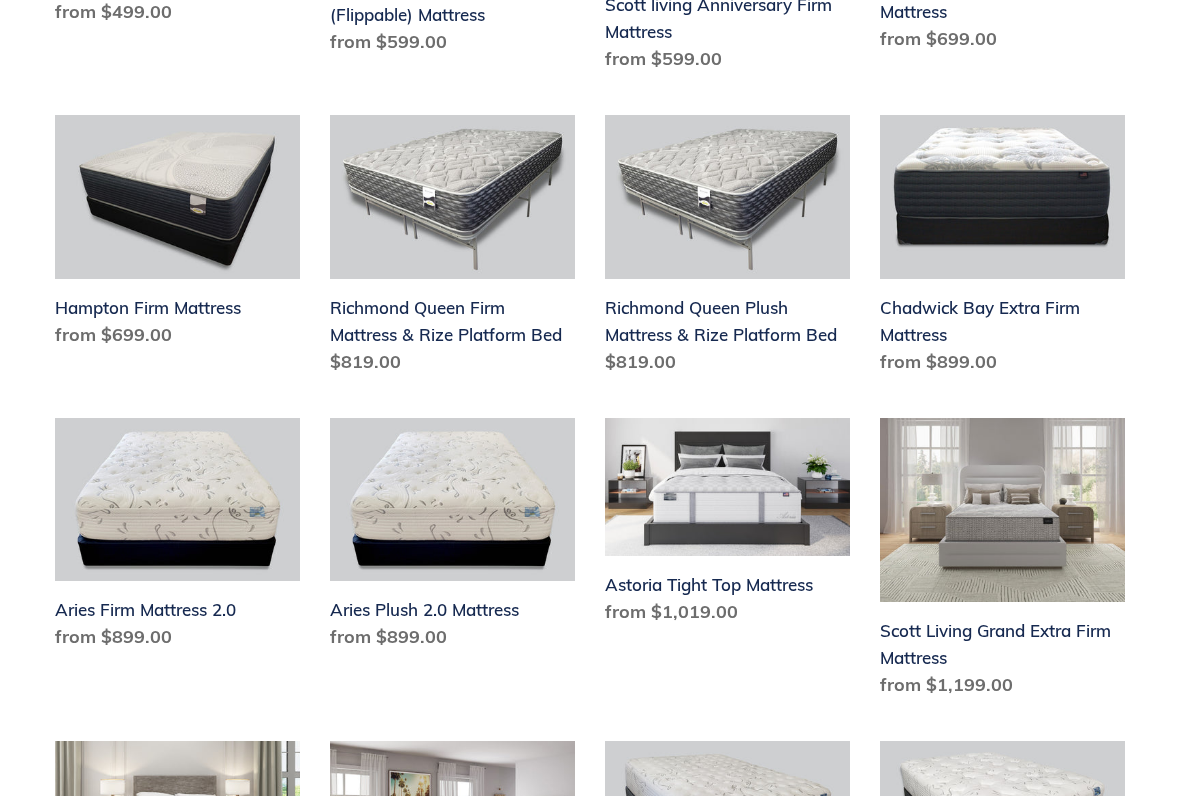 scroll, scrollTop: 1268, scrollLeft: 0, axis: vertical 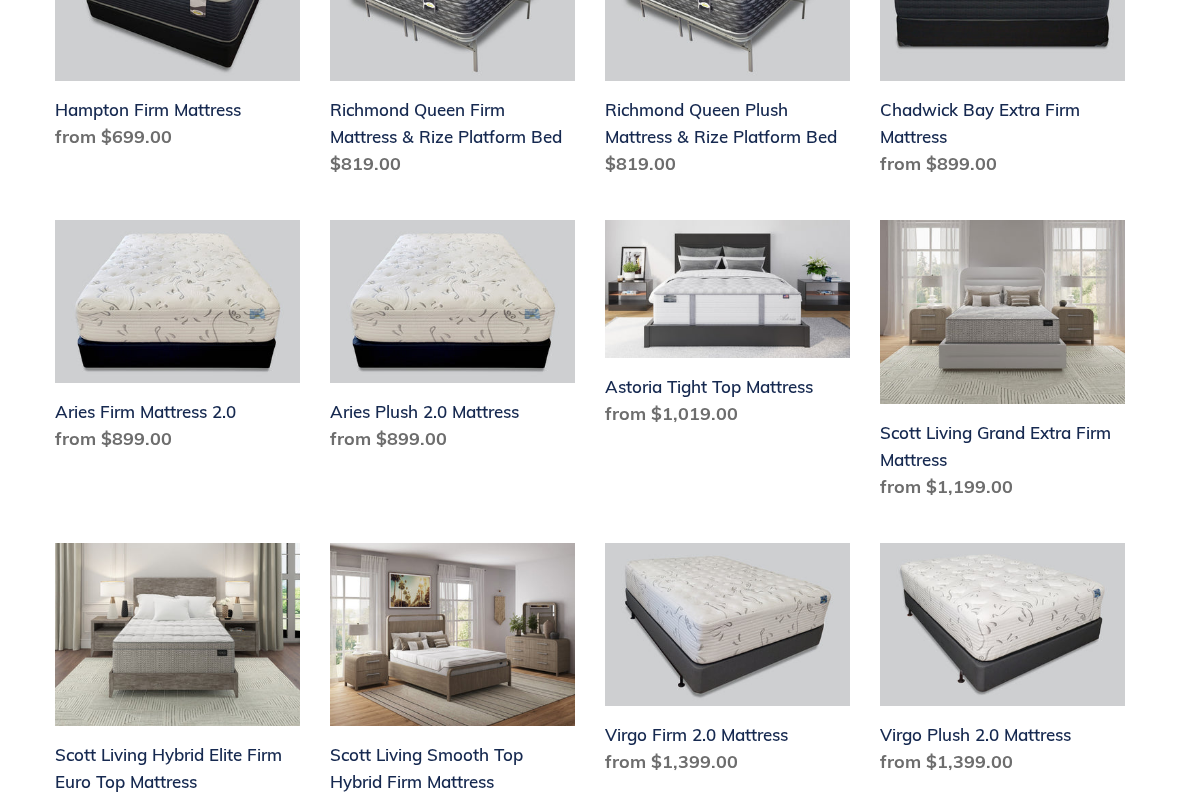 click on "Astoria Tight Top Mattress" at bounding box center [727, 327] 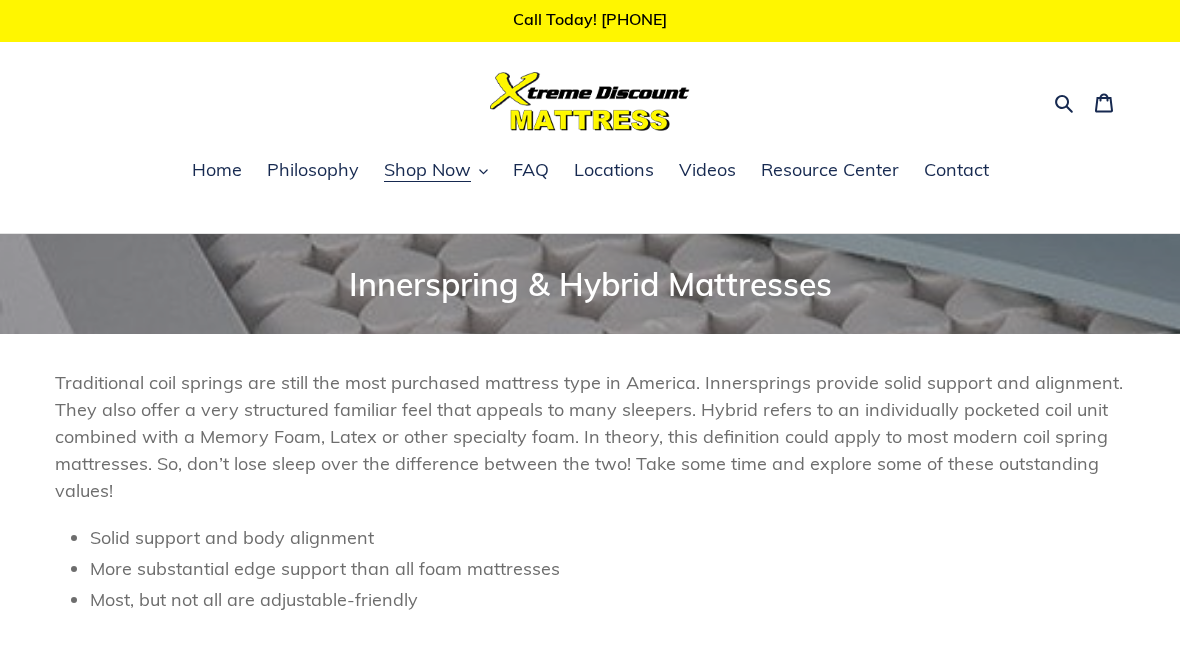 scroll, scrollTop: 0, scrollLeft: 0, axis: both 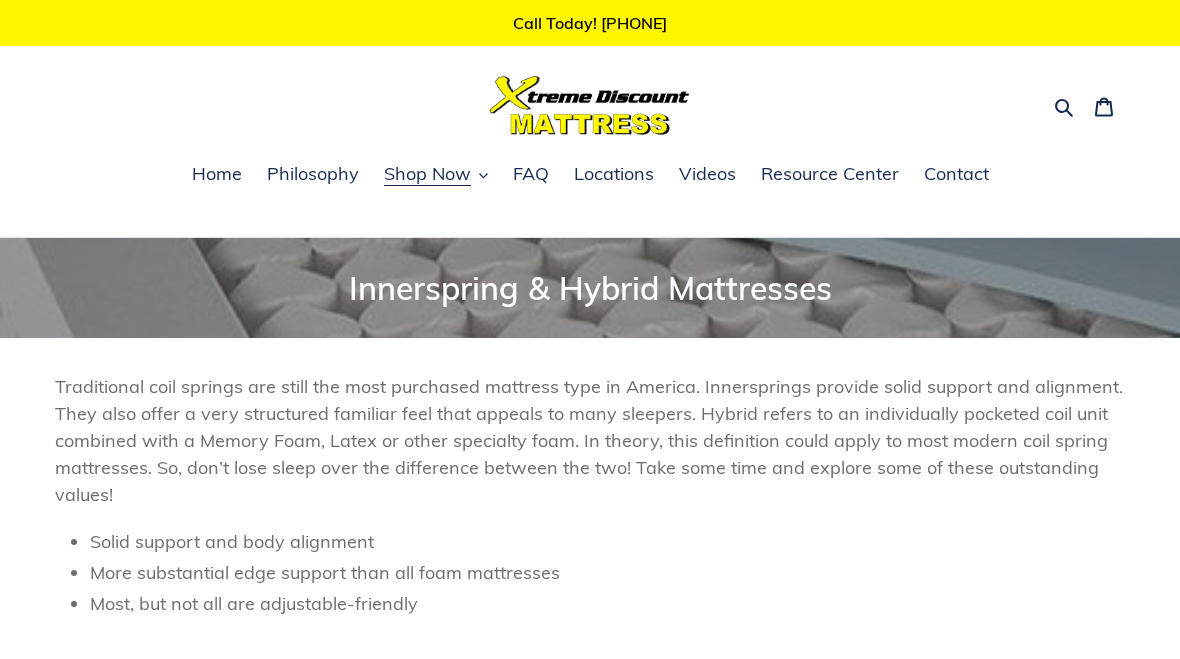click on "Home" at bounding box center [217, 174] 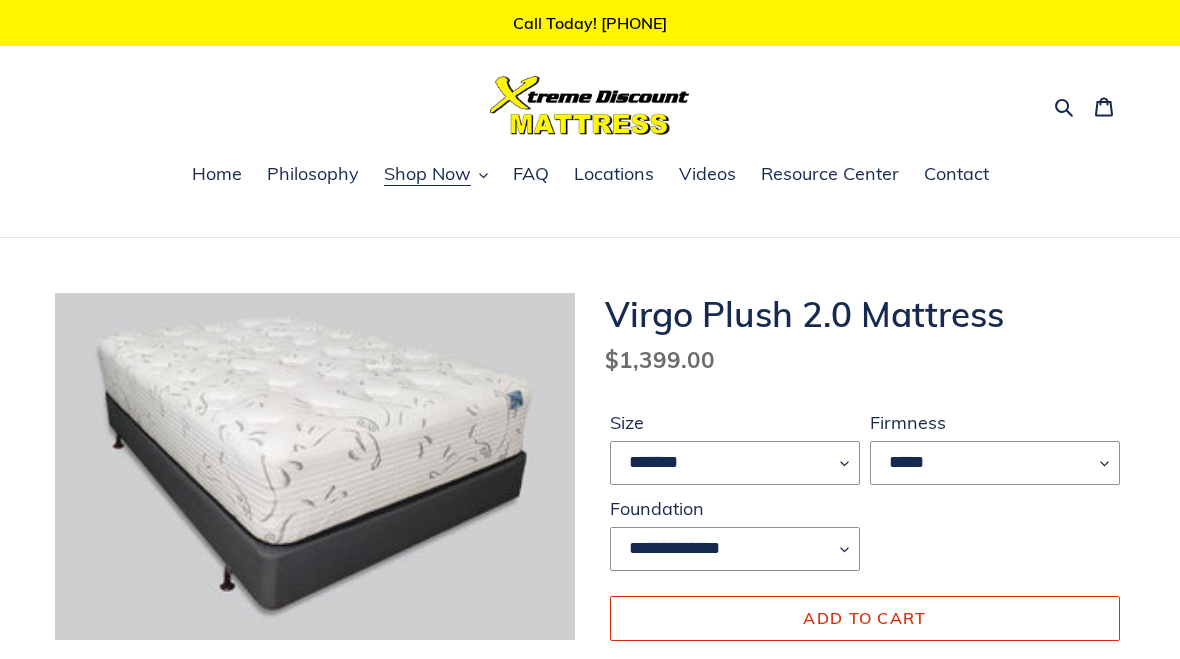 scroll, scrollTop: 0, scrollLeft: 0, axis: both 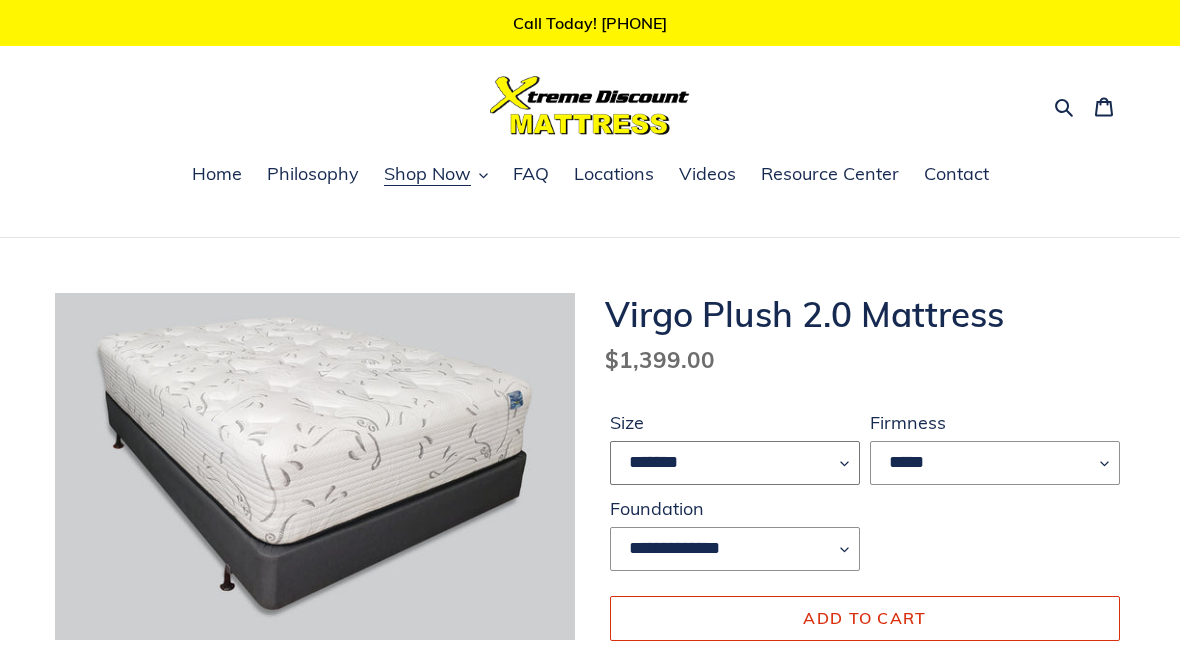 click on "******* **** ***** ****" at bounding box center (735, 463) 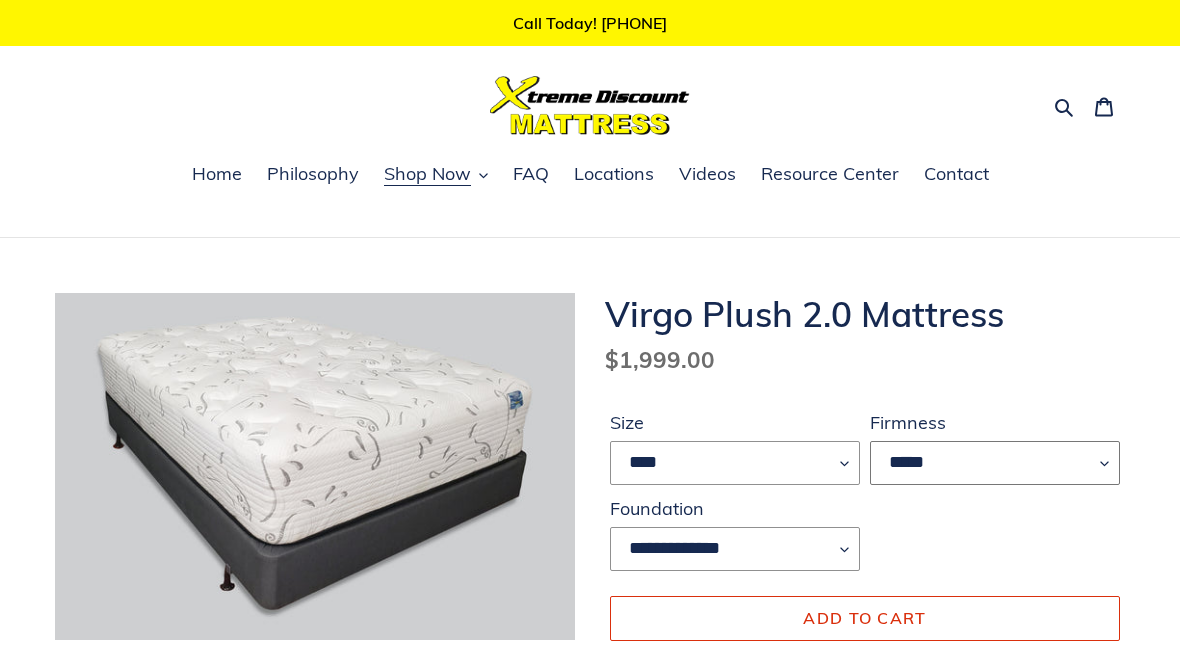 click on "*****" at bounding box center (995, 463) 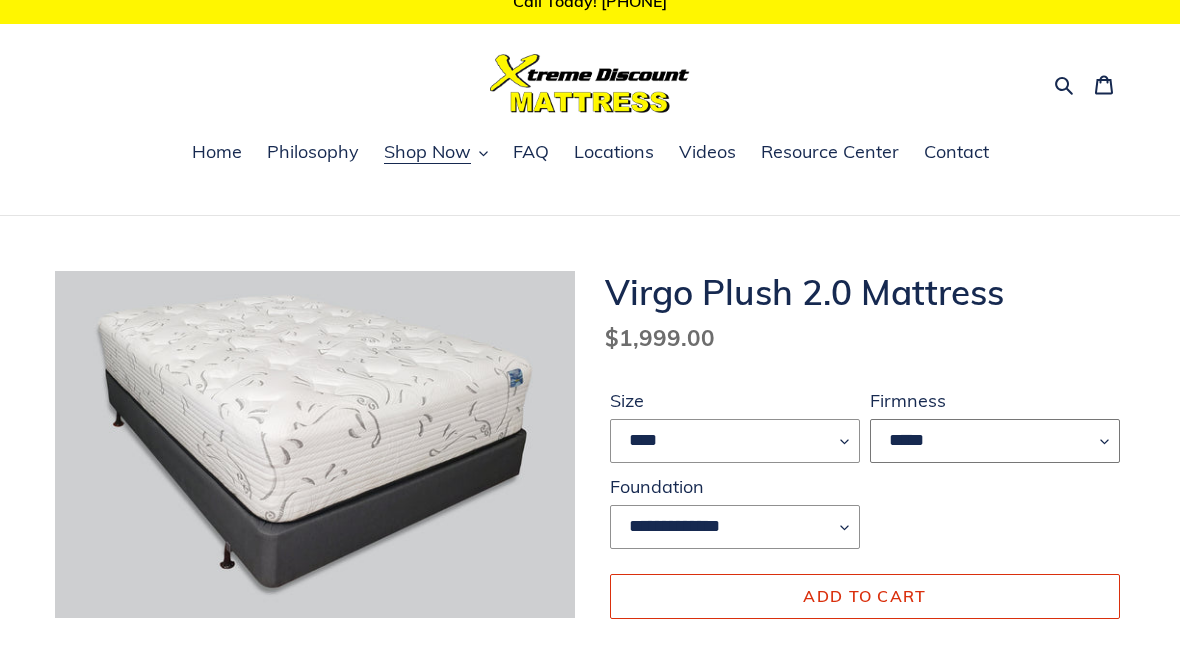 scroll, scrollTop: 0, scrollLeft: 0, axis: both 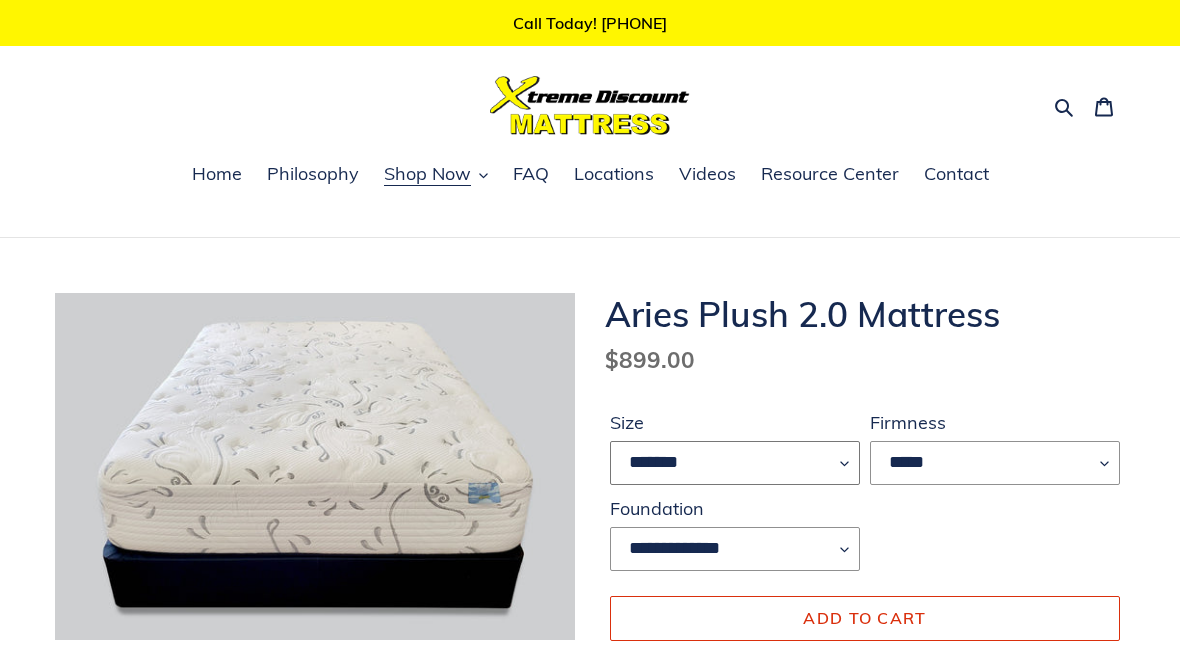 click on "******* **** ***** ****" at bounding box center [735, 463] 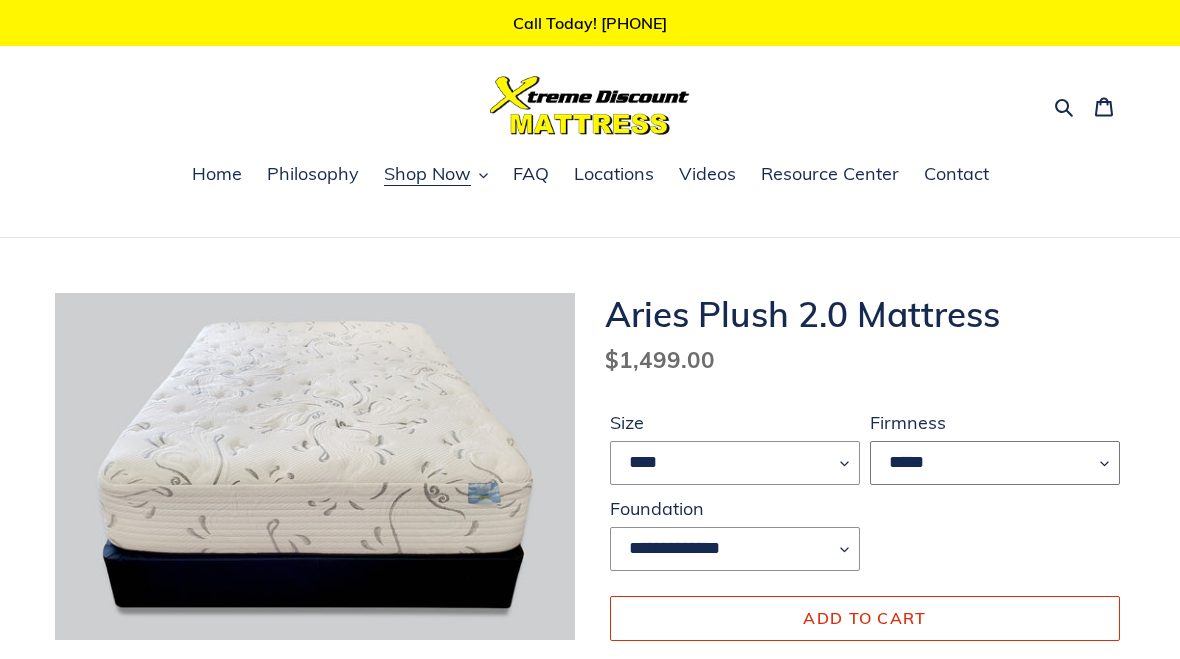 click on "*****" at bounding box center [995, 463] 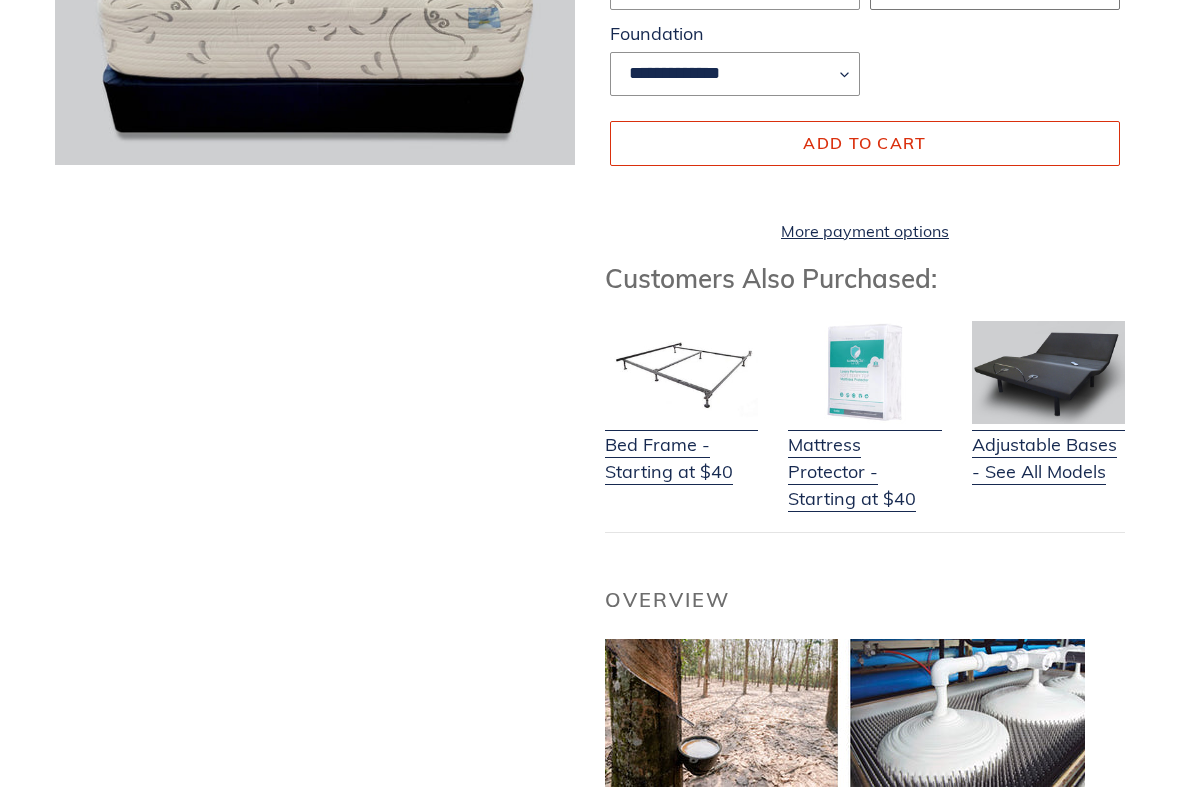 scroll, scrollTop: 475, scrollLeft: 0, axis: vertical 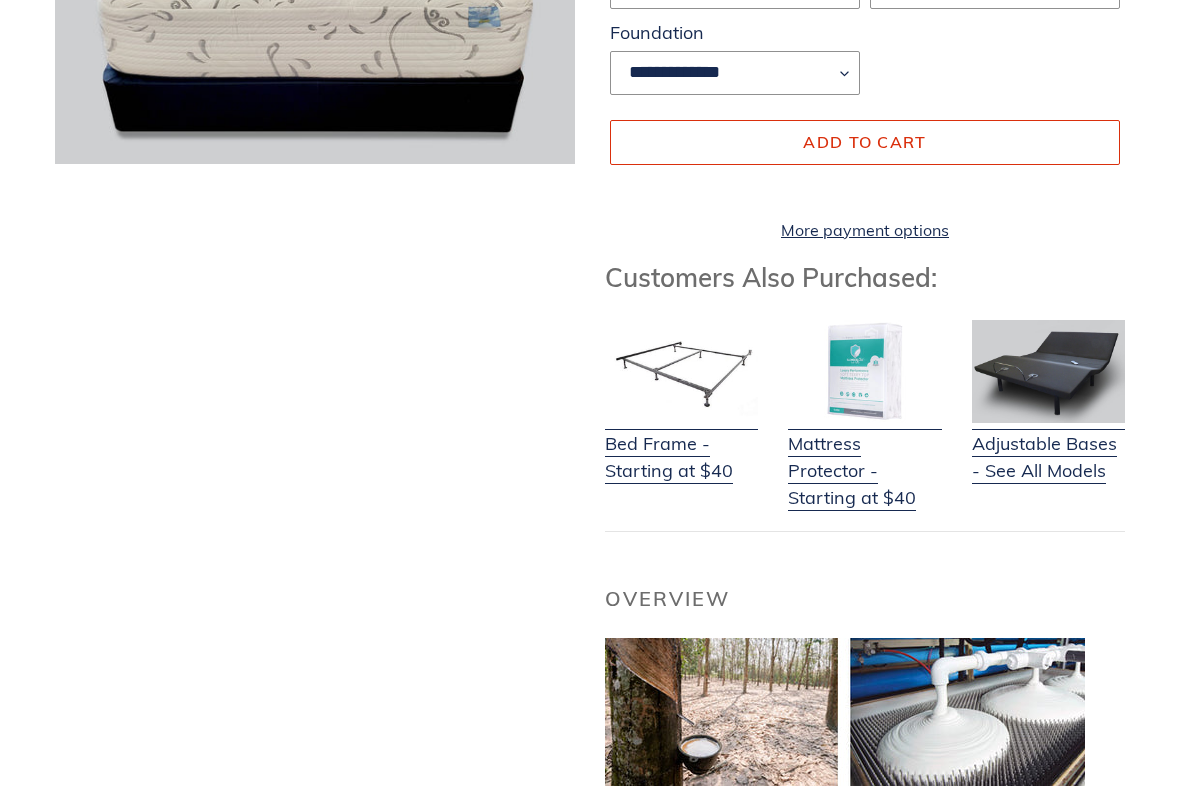 click on "Adjustable Bases - See All Models" at bounding box center [1048, 445] 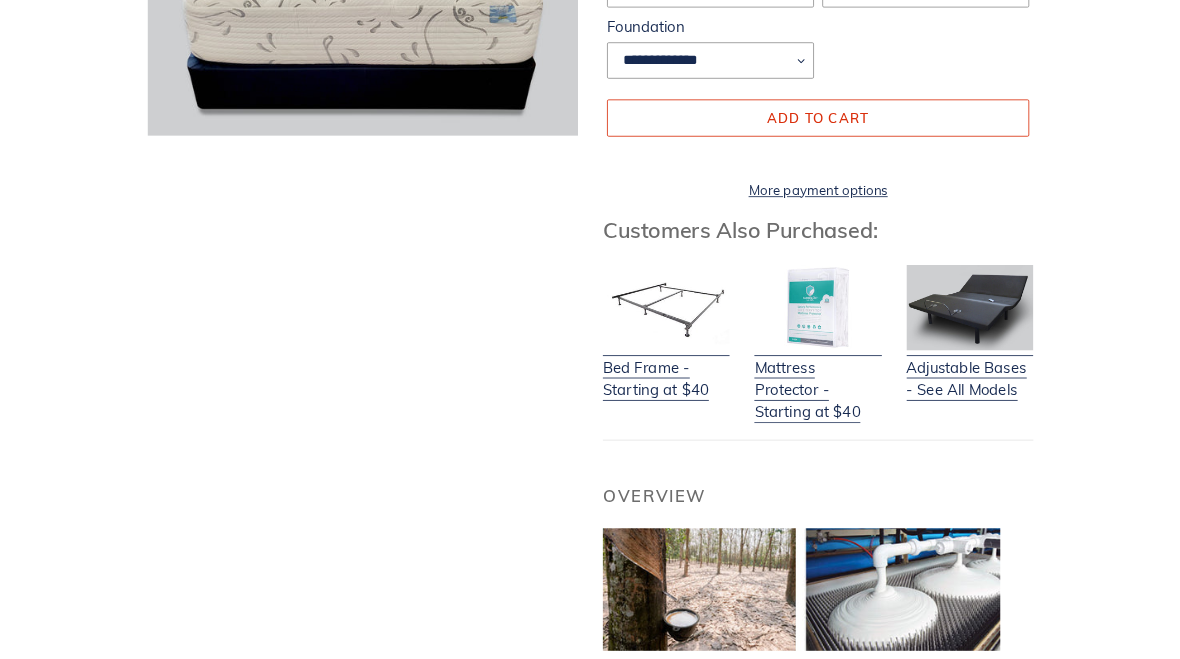 scroll, scrollTop: 239, scrollLeft: 0, axis: vertical 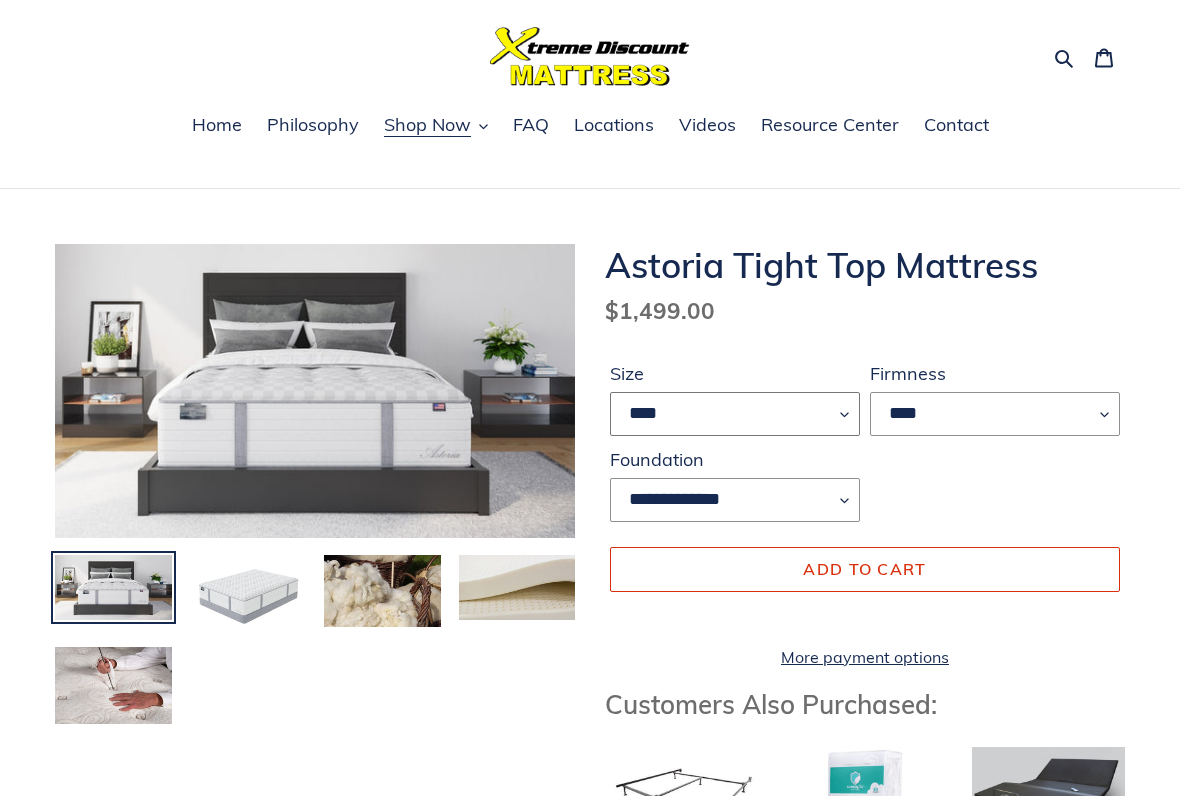 click on "**** **** ***** ****" at bounding box center (735, 415) 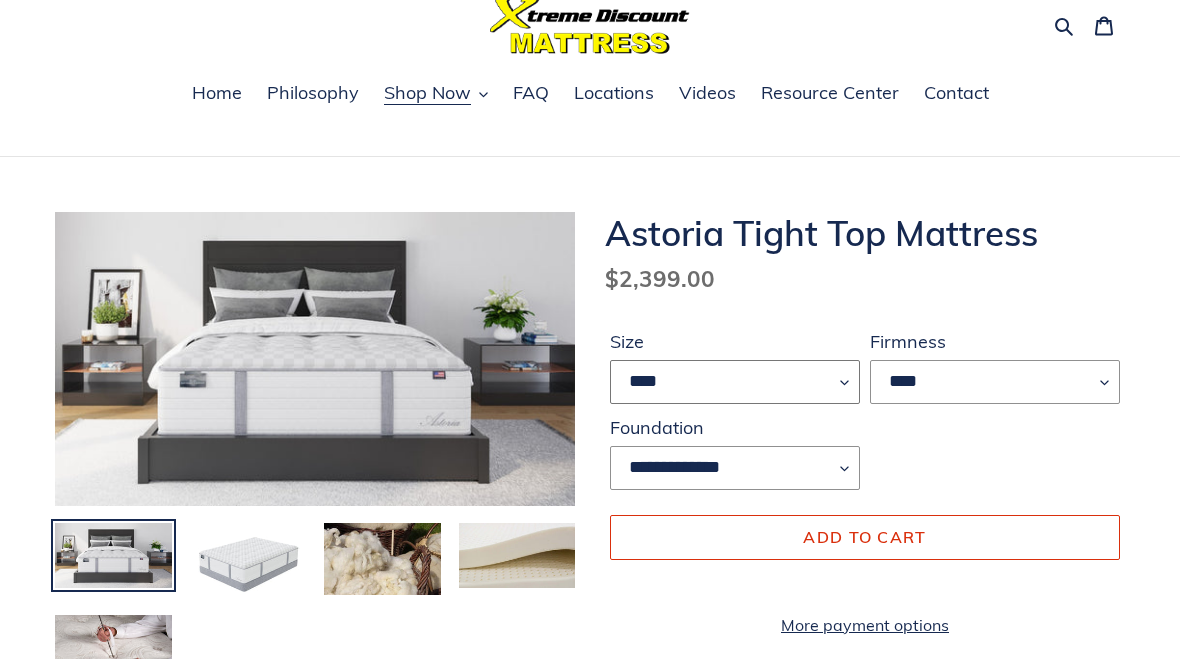 scroll, scrollTop: 0, scrollLeft: 0, axis: both 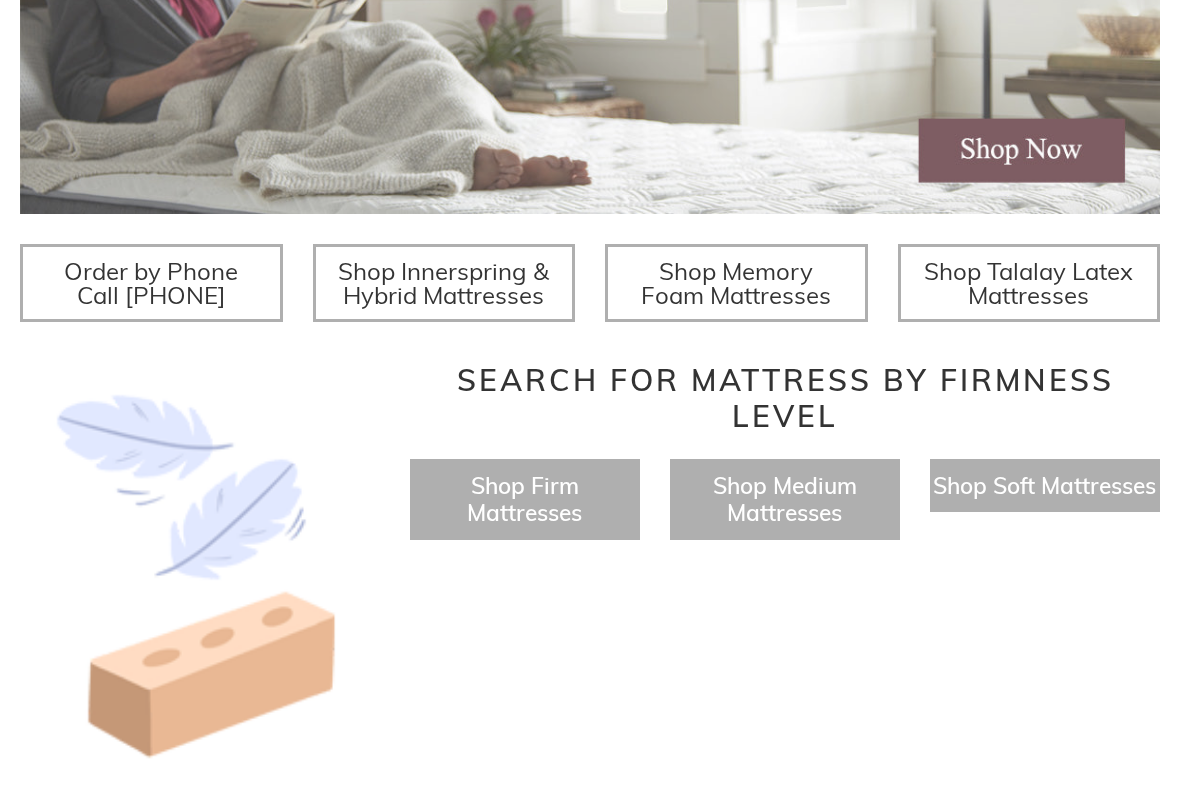 click on "Shop Medium Mattresses" at bounding box center [785, 499] 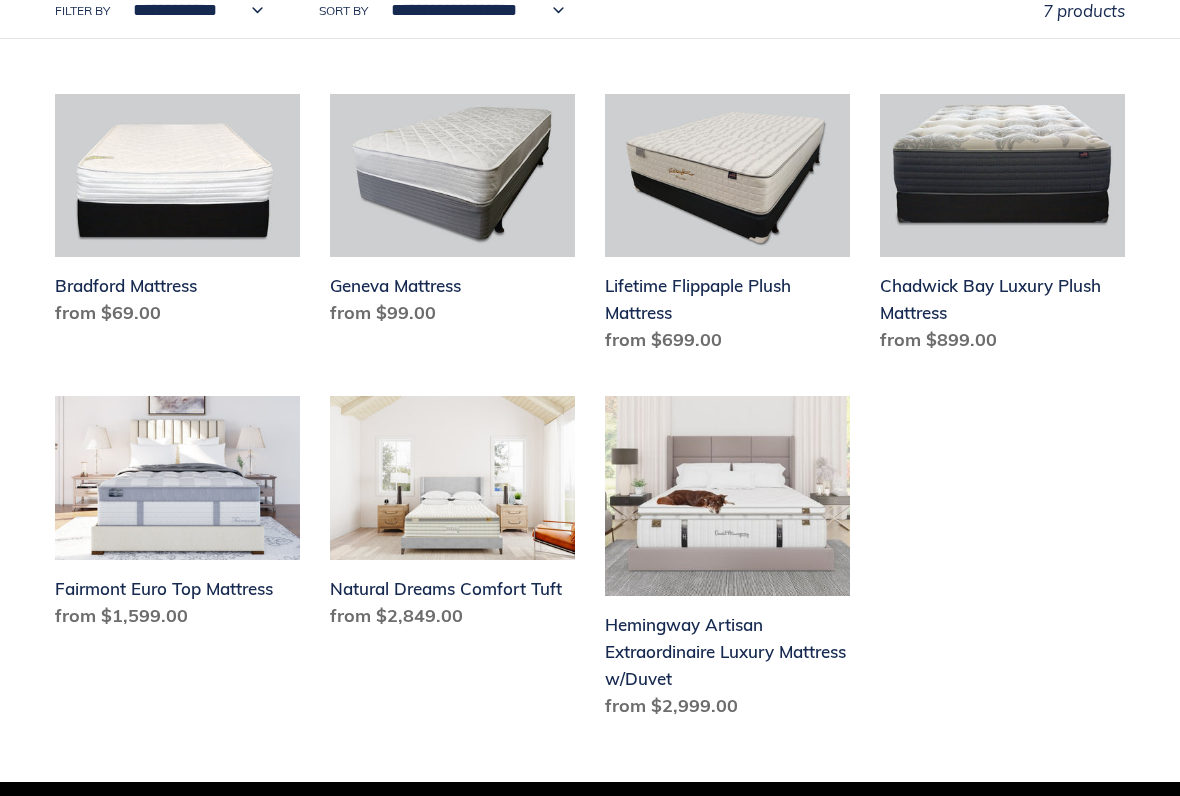 scroll, scrollTop: 561, scrollLeft: 0, axis: vertical 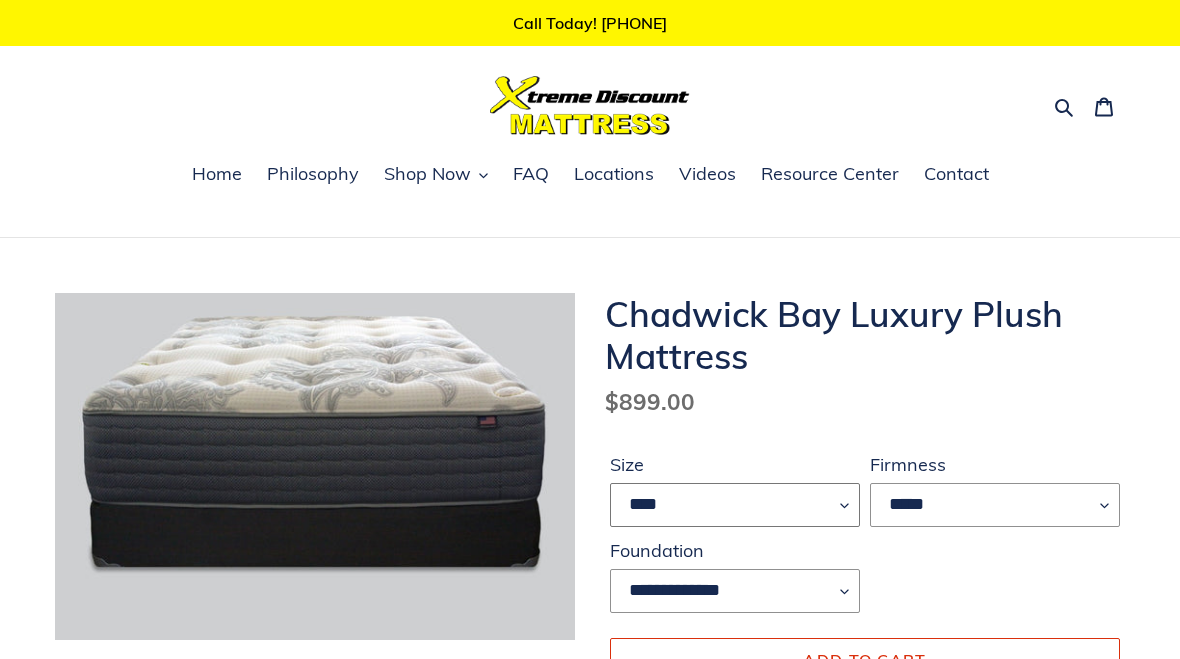 click on "**** **** ***** ****" at bounding box center [735, 505] 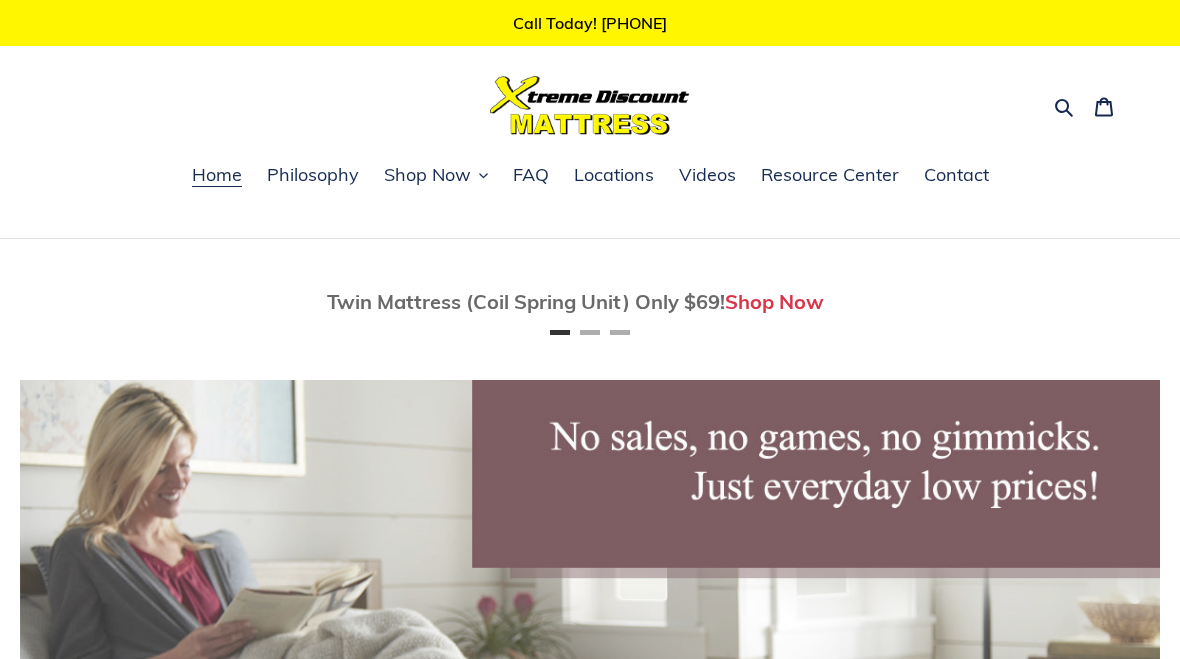 scroll, scrollTop: 643, scrollLeft: 0, axis: vertical 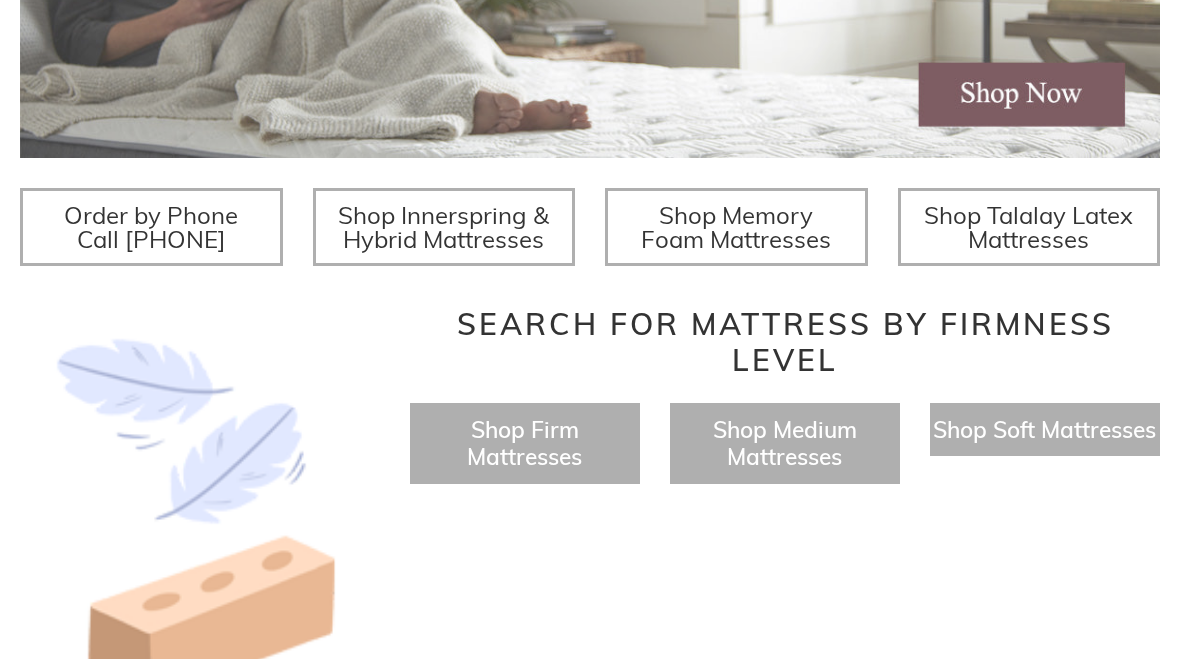 click on "Shop Firm Mattresses" at bounding box center (524, 443) 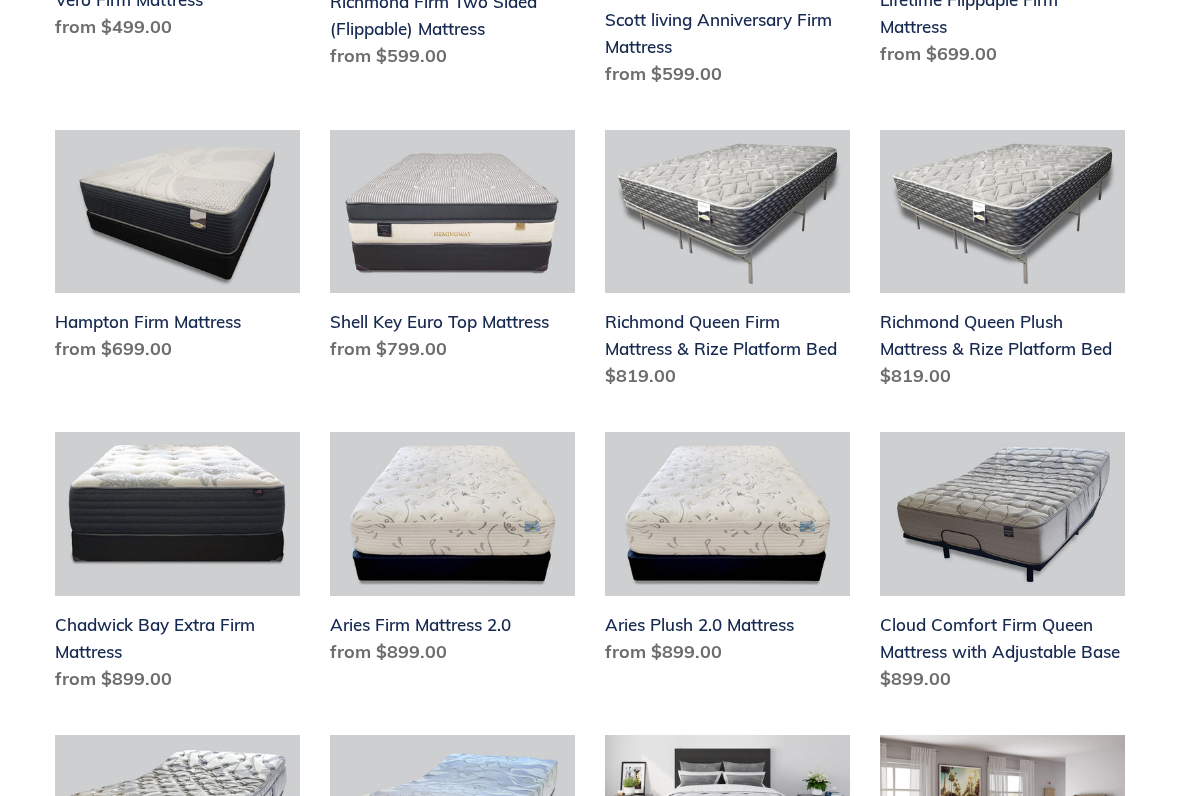 scroll, scrollTop: 1127, scrollLeft: 0, axis: vertical 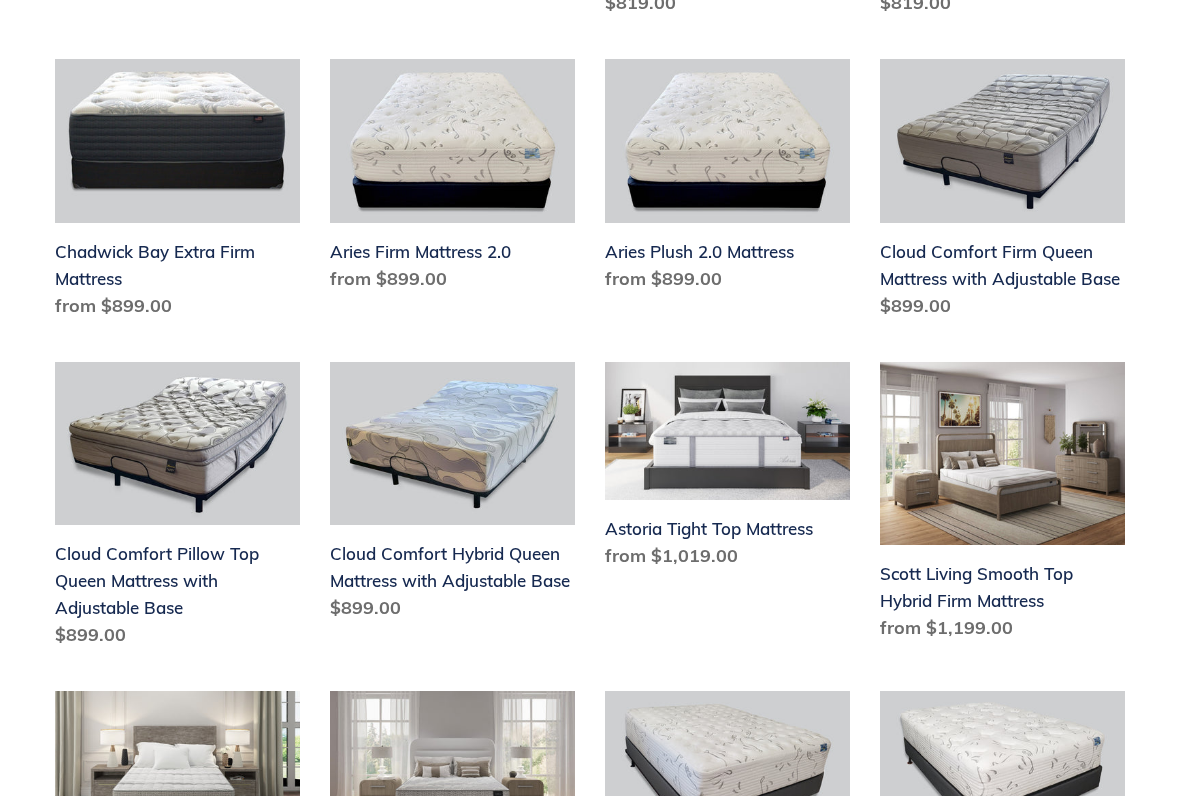click on "Aries Plush 2.0 Mattress" at bounding box center [727, 180] 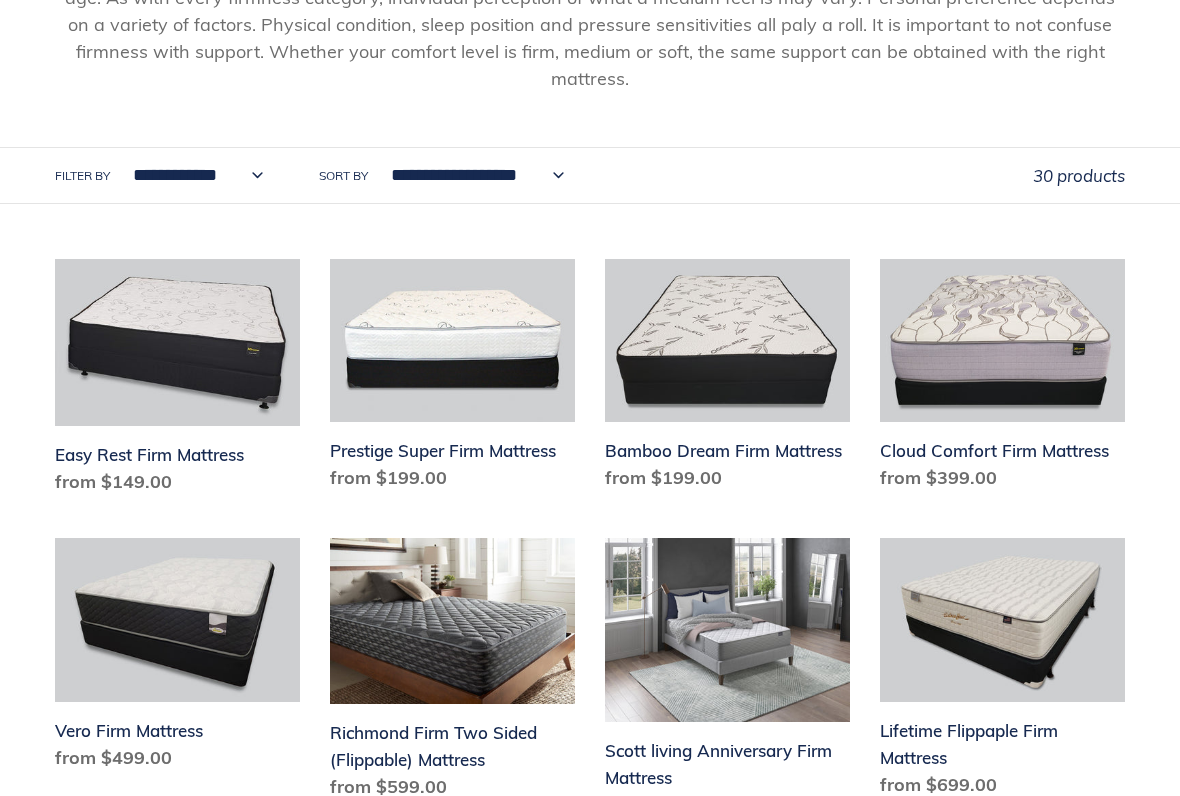 scroll, scrollTop: 396, scrollLeft: 0, axis: vertical 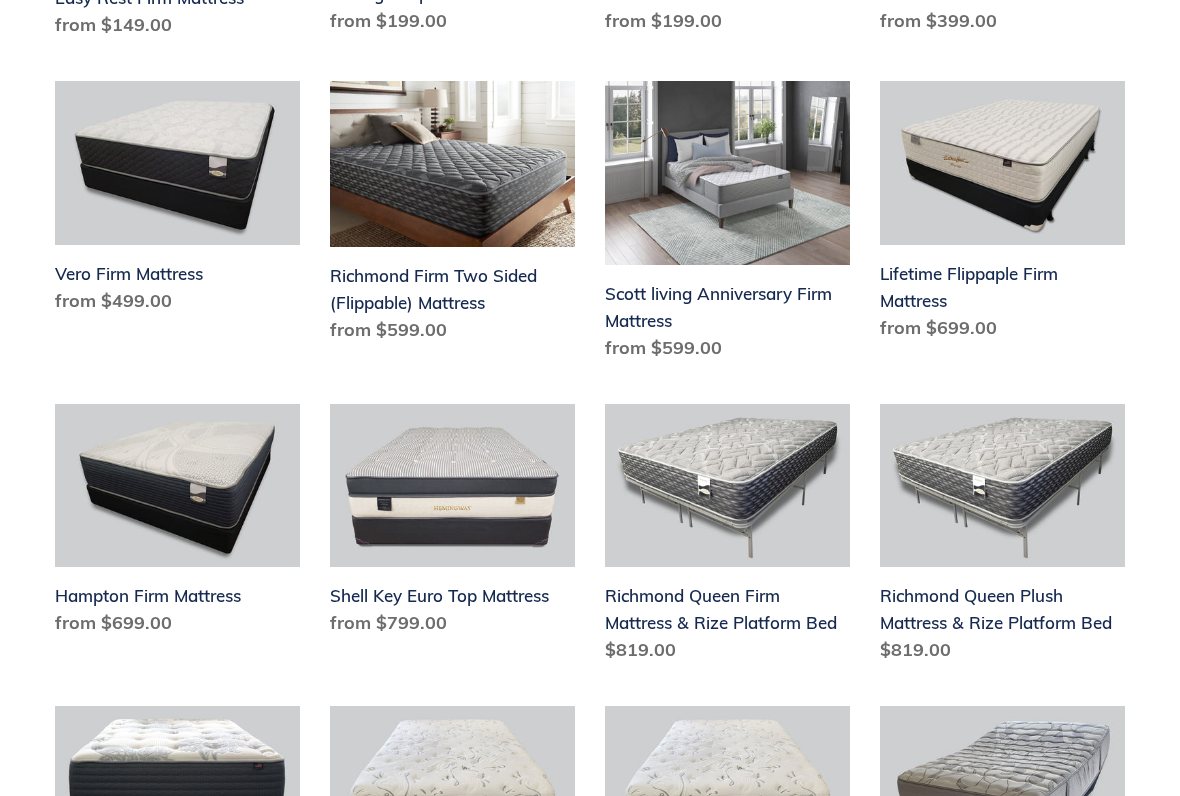 click on "Hampton Firm Mattress" at bounding box center (177, 524) 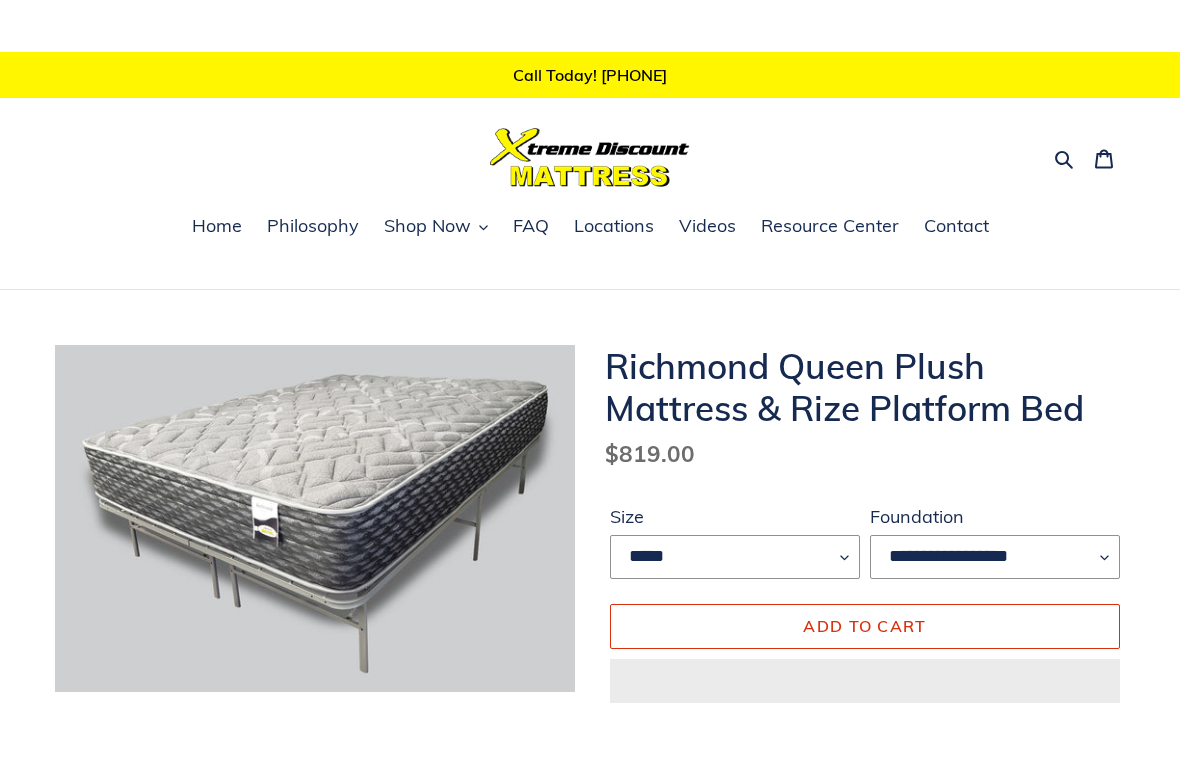 scroll, scrollTop: 0, scrollLeft: 0, axis: both 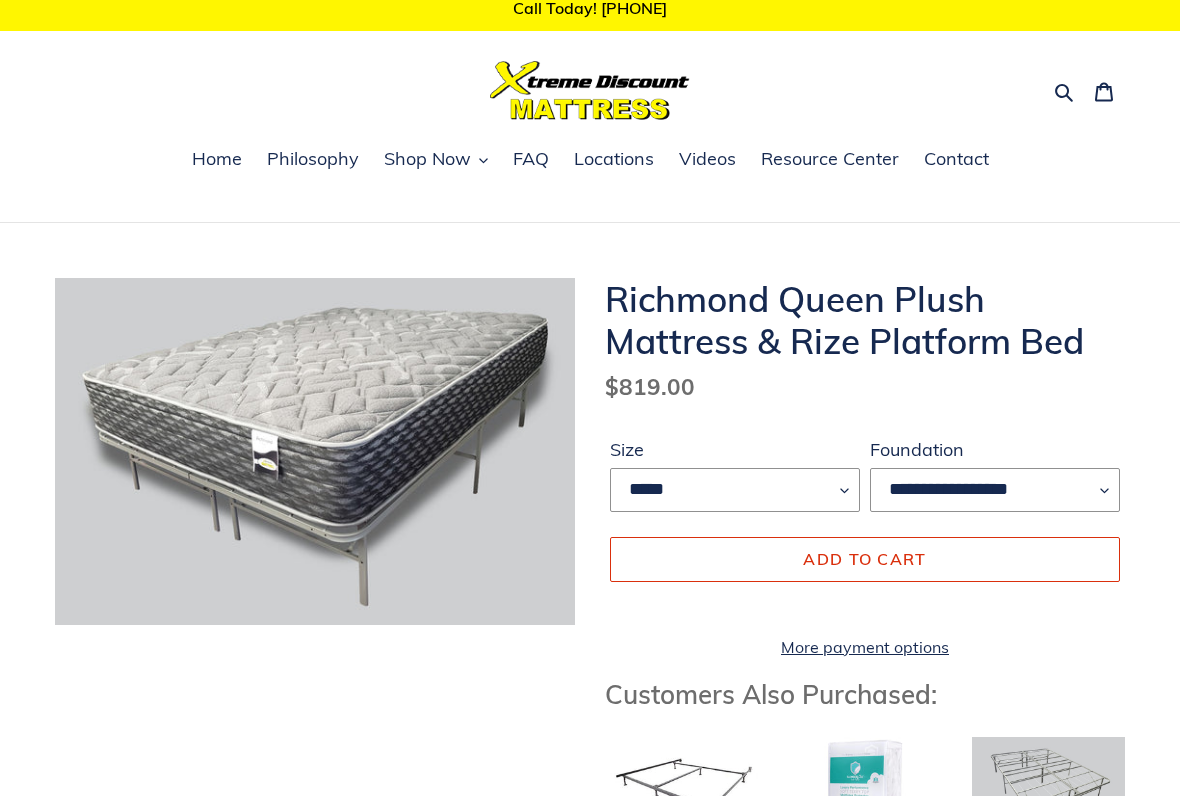 click on "*****" at bounding box center (735, 491) 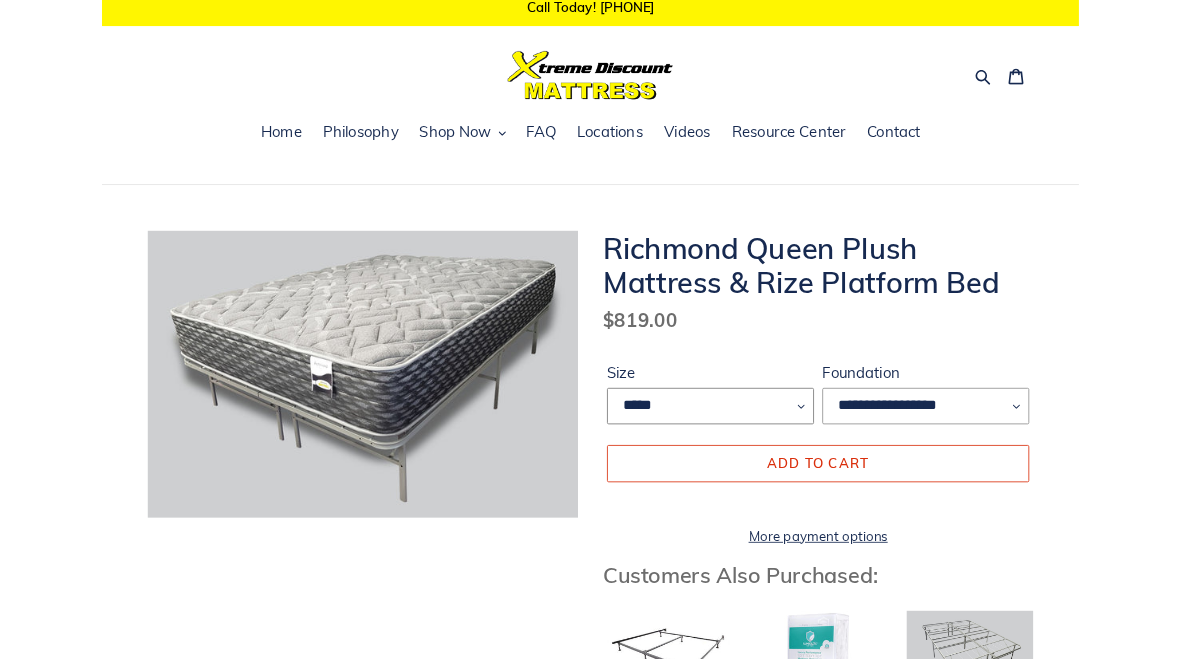 scroll, scrollTop: 0, scrollLeft: 0, axis: both 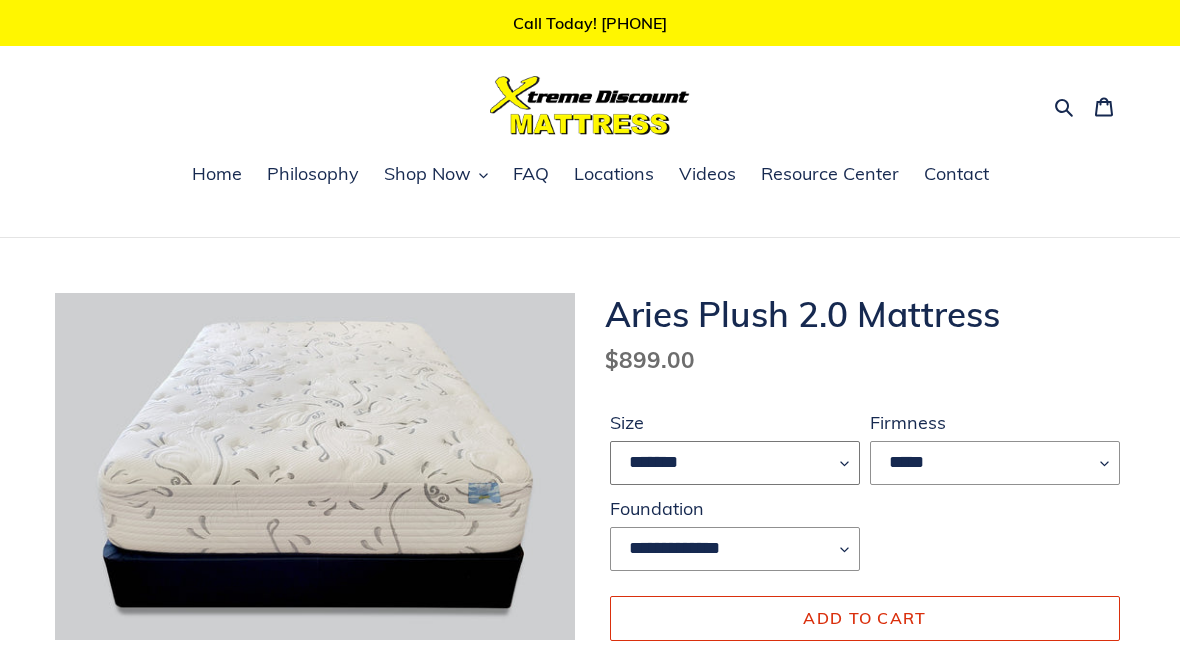 click on "******* **** ***** ****" at bounding box center (735, 463) 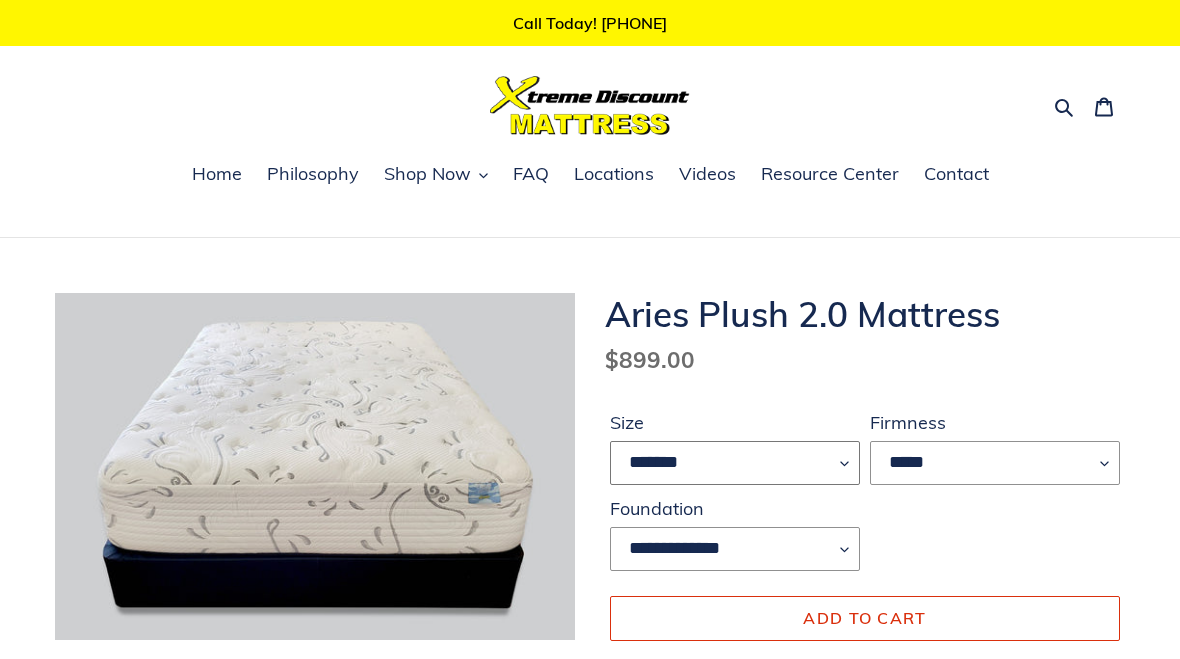 select on "****" 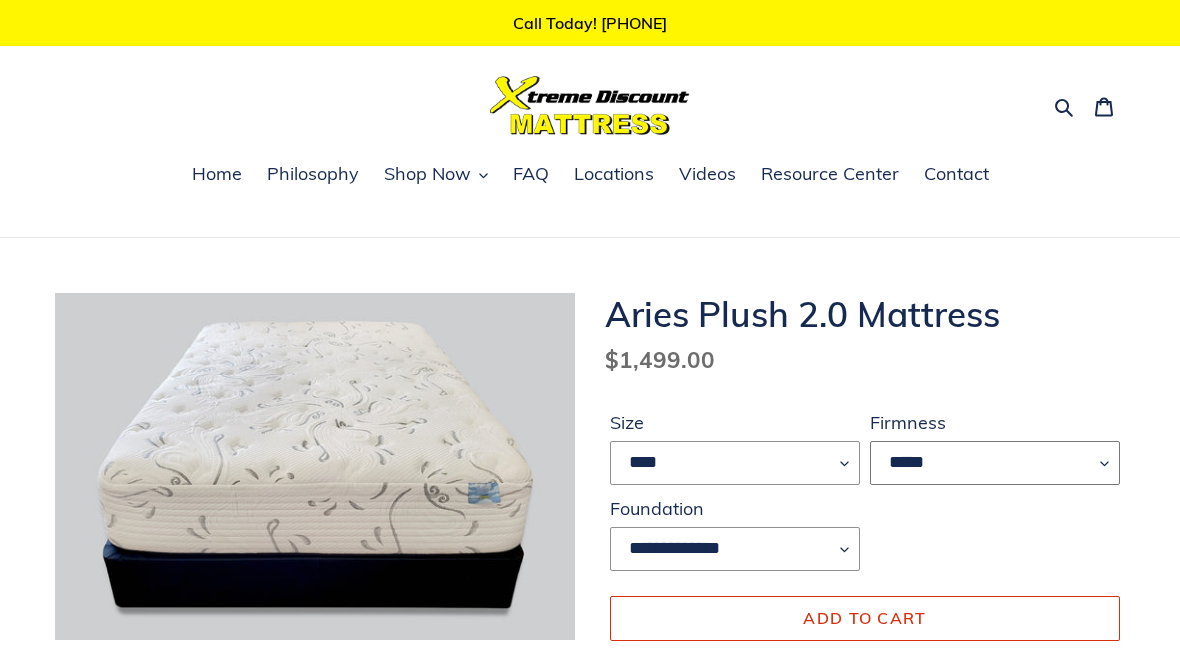 click on "*****" at bounding box center [995, 463] 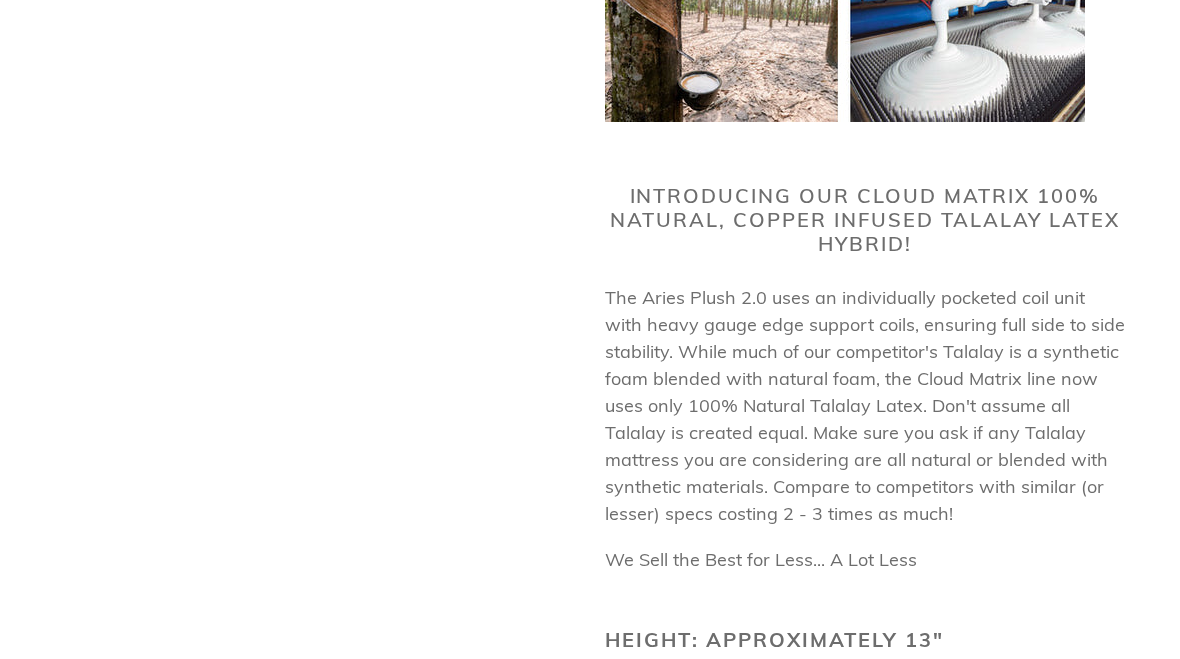 scroll, scrollTop: 1111, scrollLeft: 0, axis: vertical 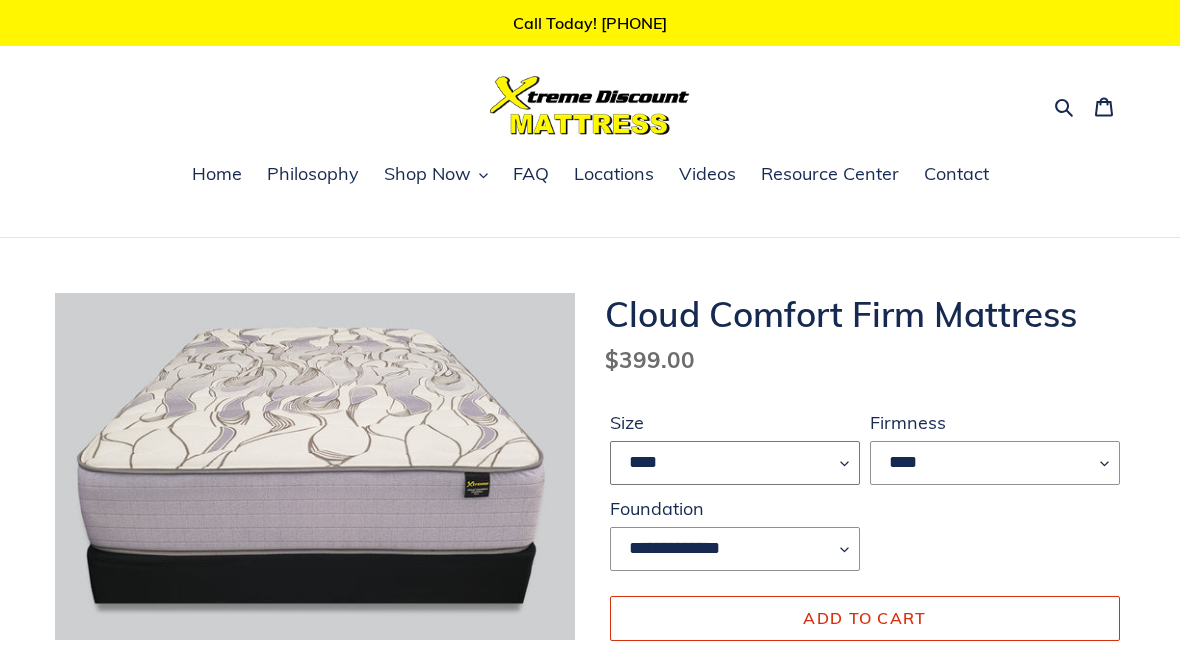 click on "**** ******* **** ***** ****" at bounding box center [735, 463] 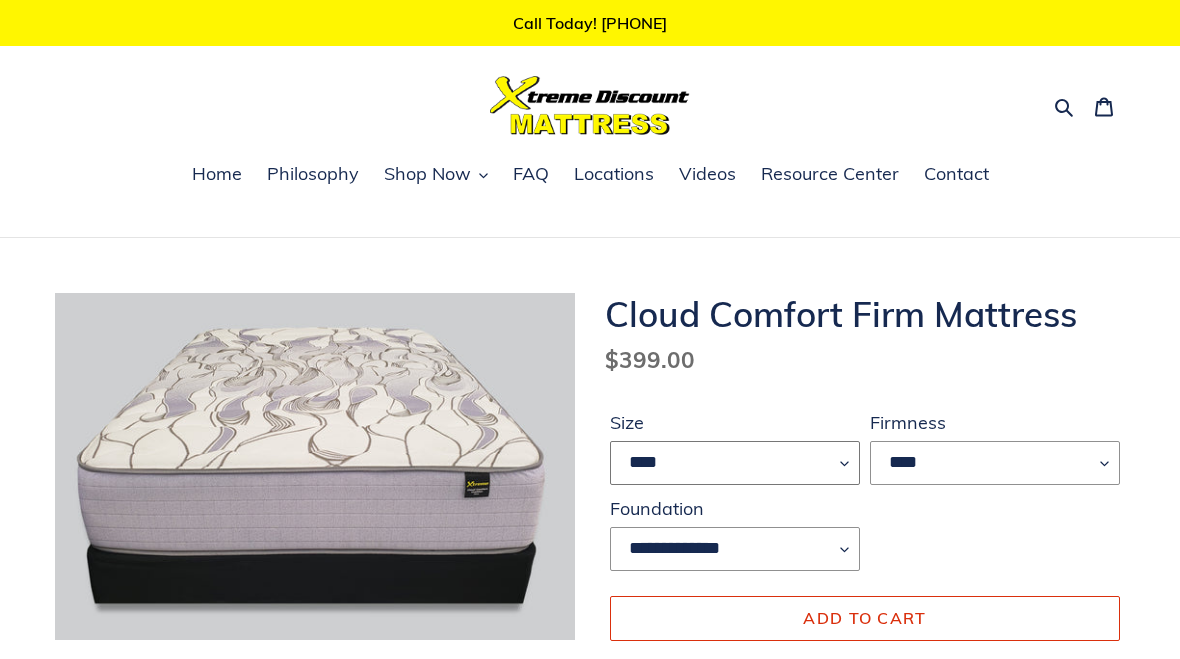 select on "****" 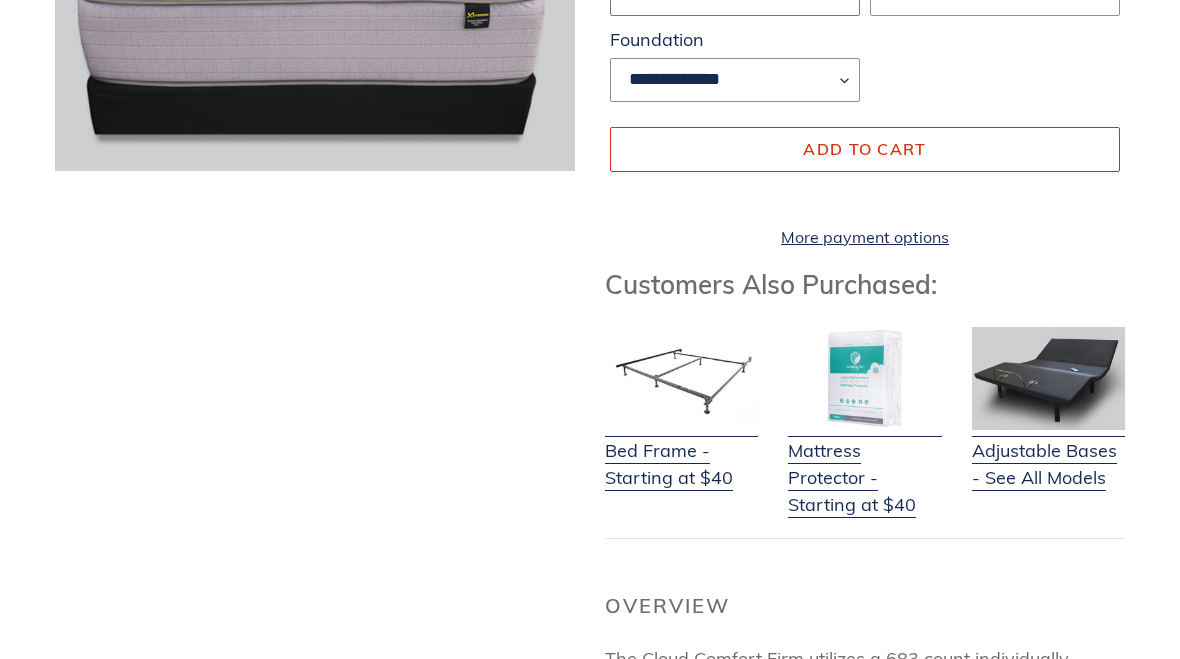 scroll, scrollTop: 0, scrollLeft: 0, axis: both 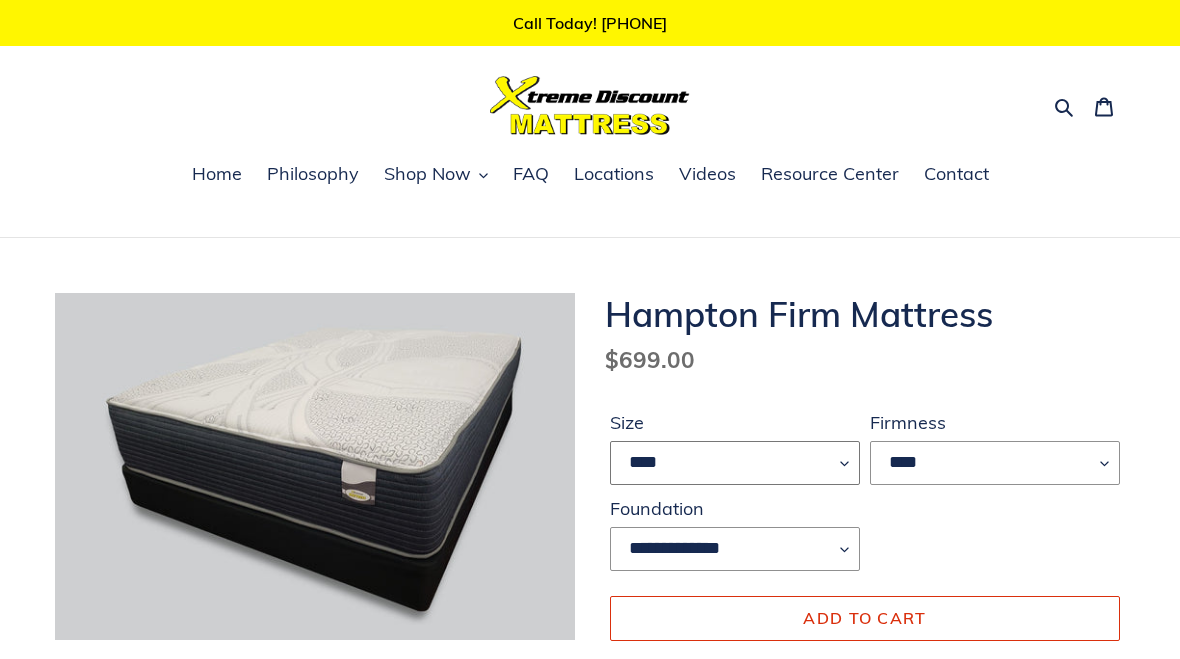 click on "**** ******* **** ***** ****" at bounding box center (735, 463) 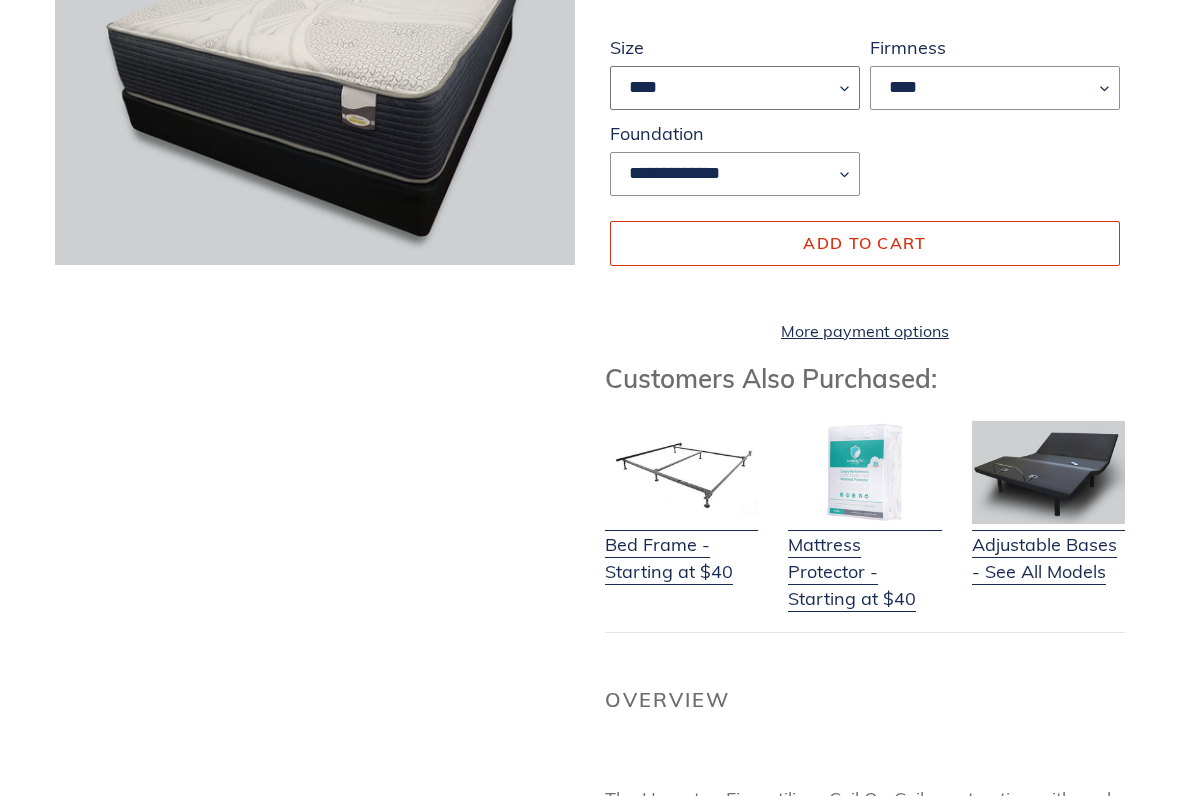 scroll, scrollTop: 378, scrollLeft: 0, axis: vertical 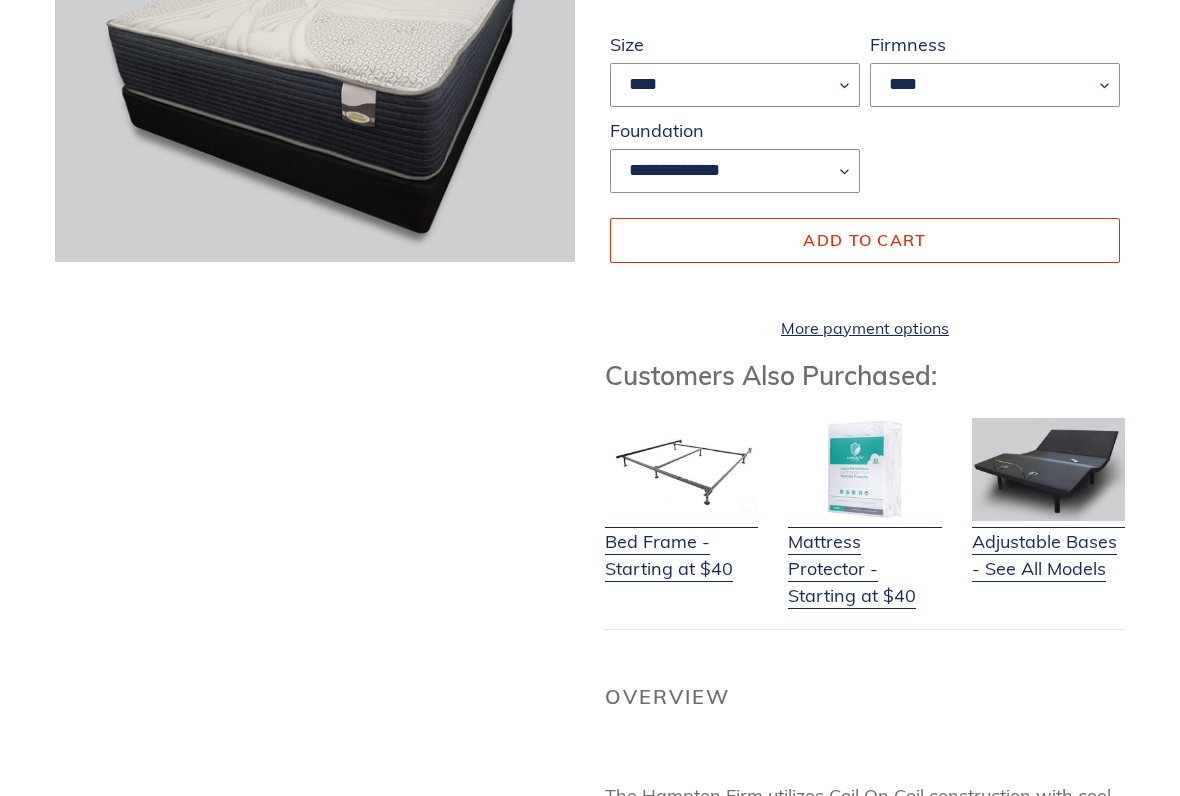 click on "**********" at bounding box center (735, 171) 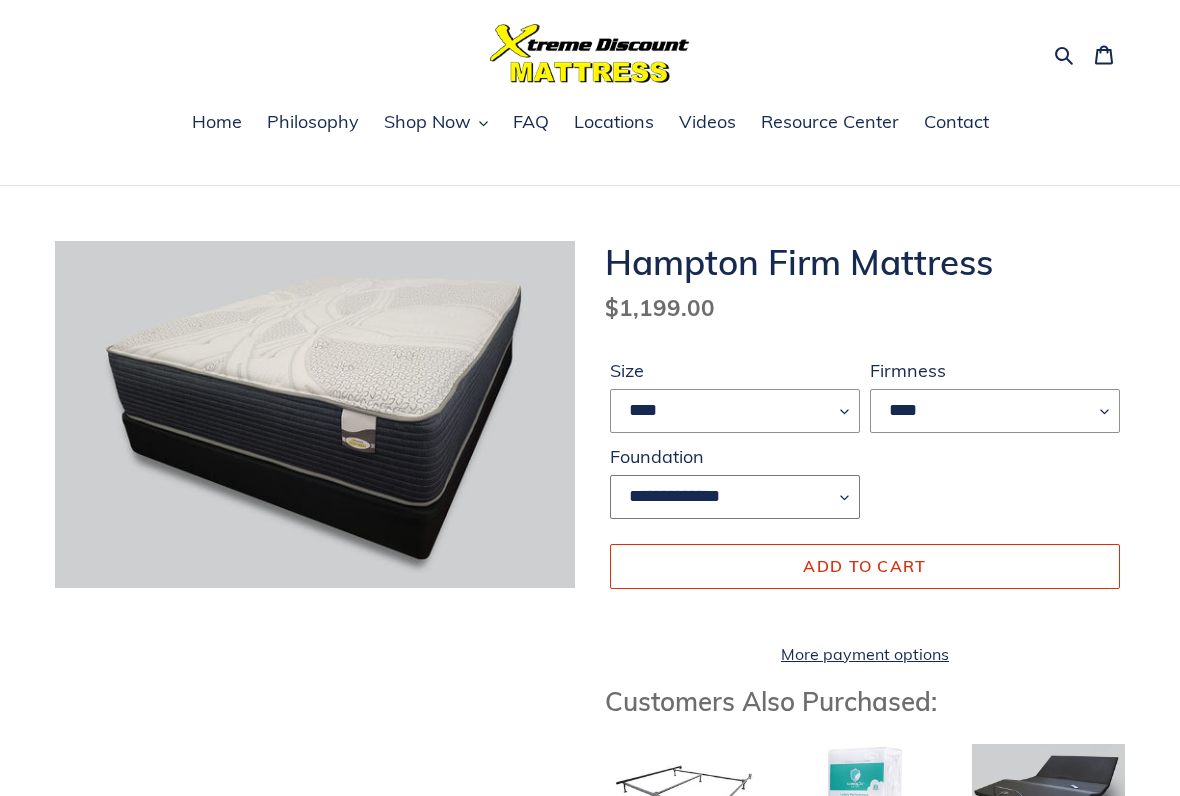 scroll, scrollTop: 52, scrollLeft: 0, axis: vertical 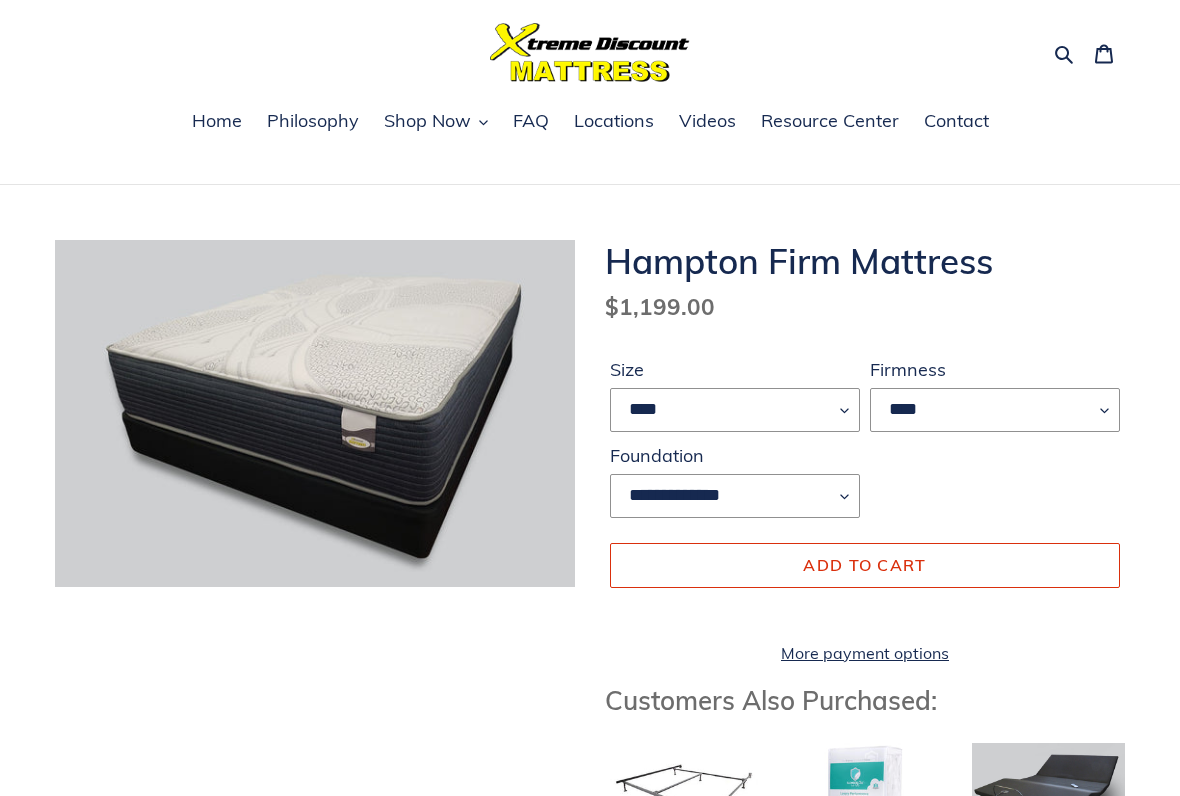 click on "Add to cart" at bounding box center (864, 566) 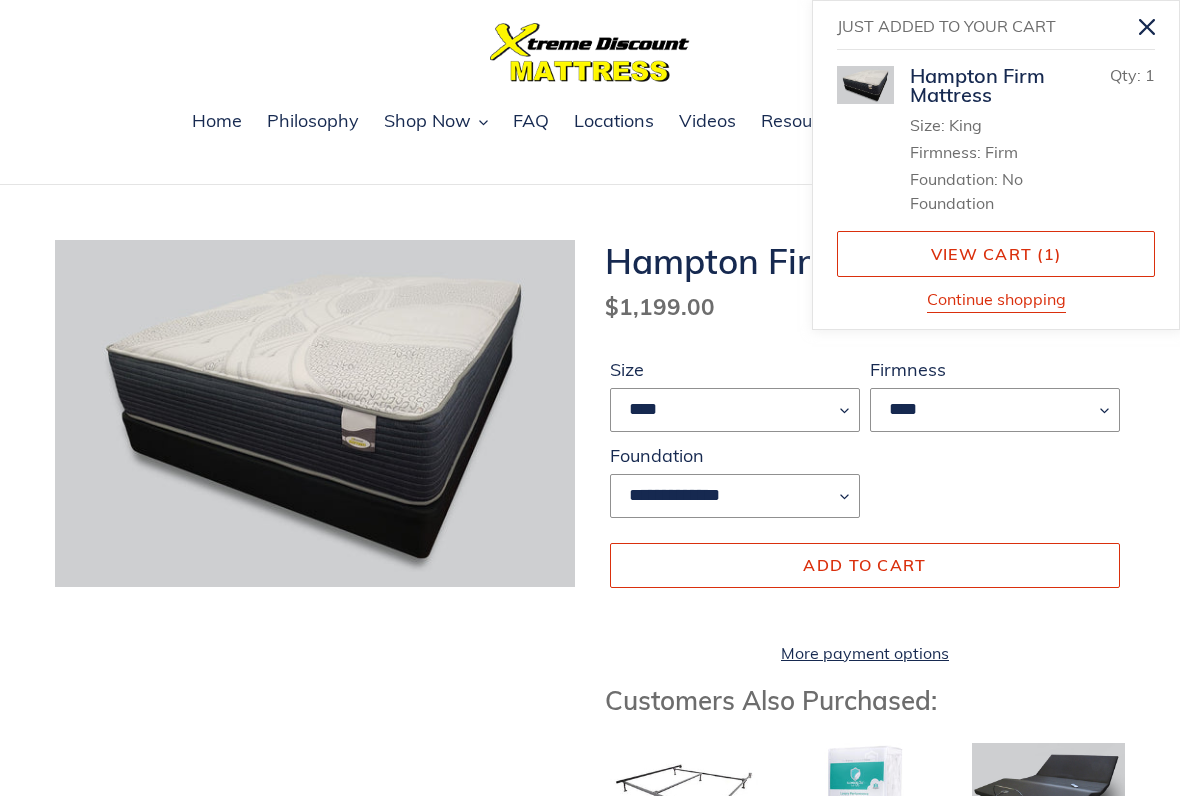 click at bounding box center (1147, 26) 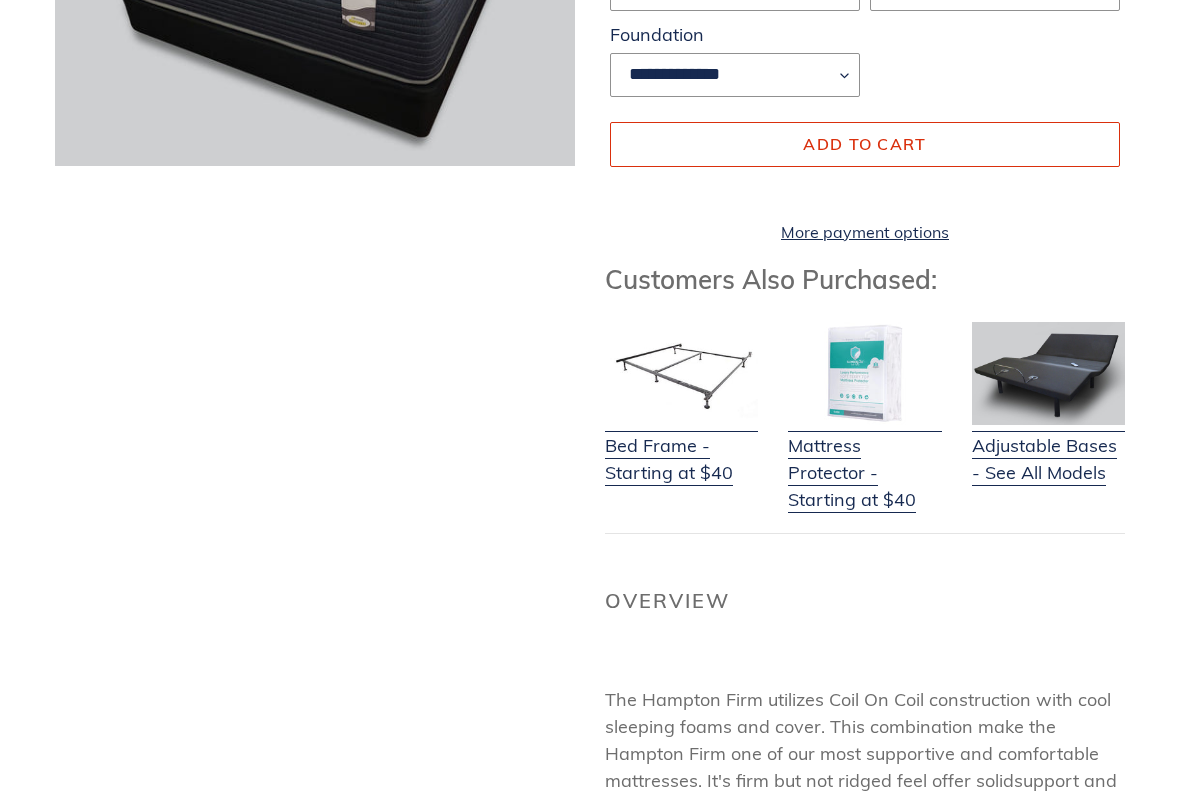 scroll, scrollTop: 473, scrollLeft: 0, axis: vertical 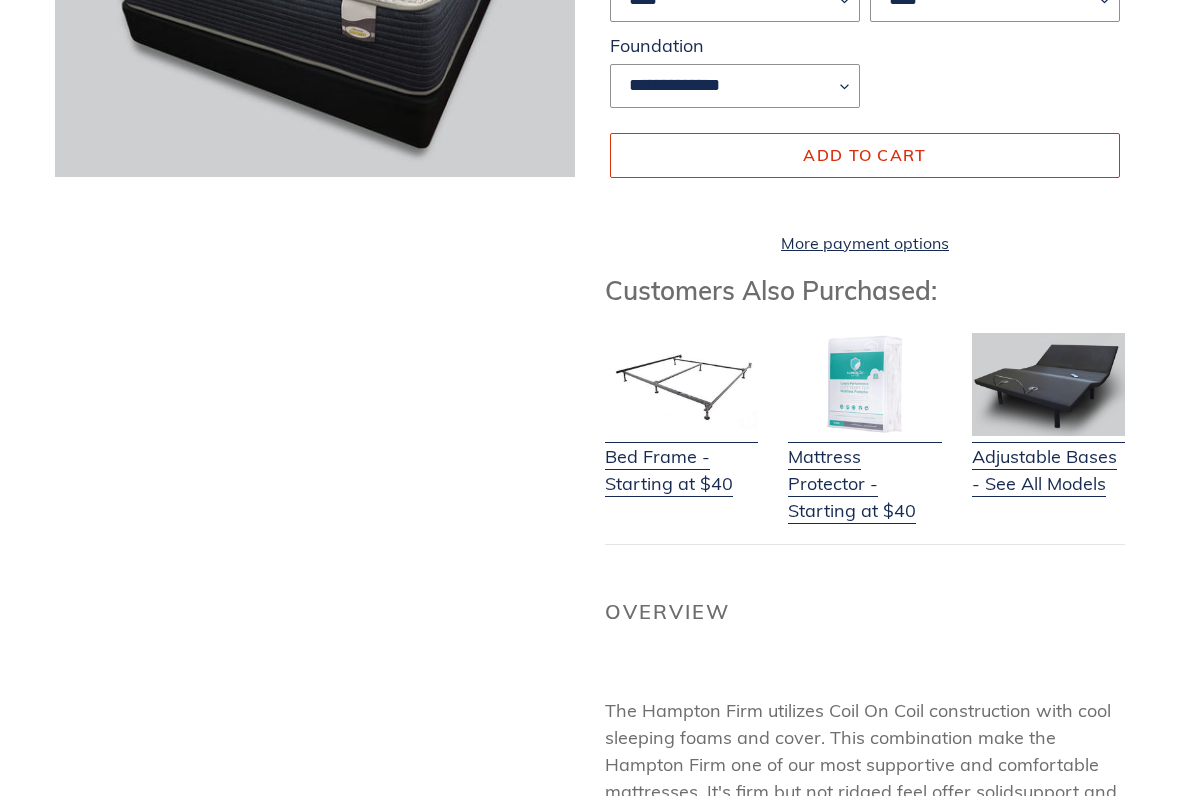 click on "Mattress Protector - Starting at $40" at bounding box center [864, 471] 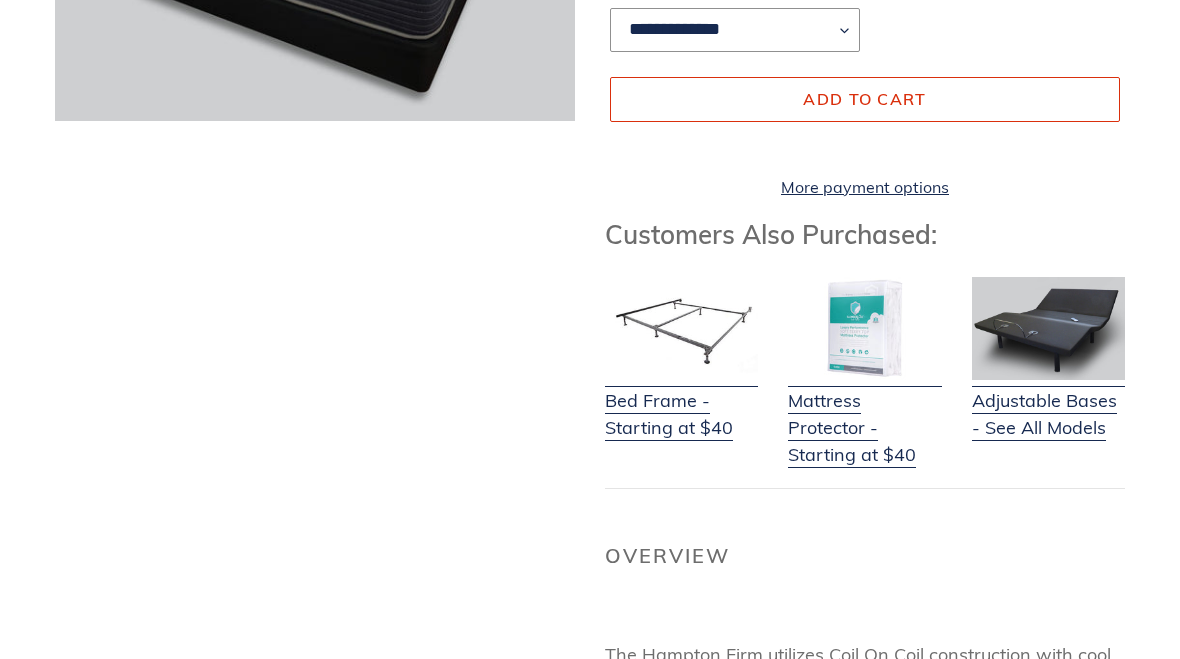 scroll, scrollTop: 239, scrollLeft: 0, axis: vertical 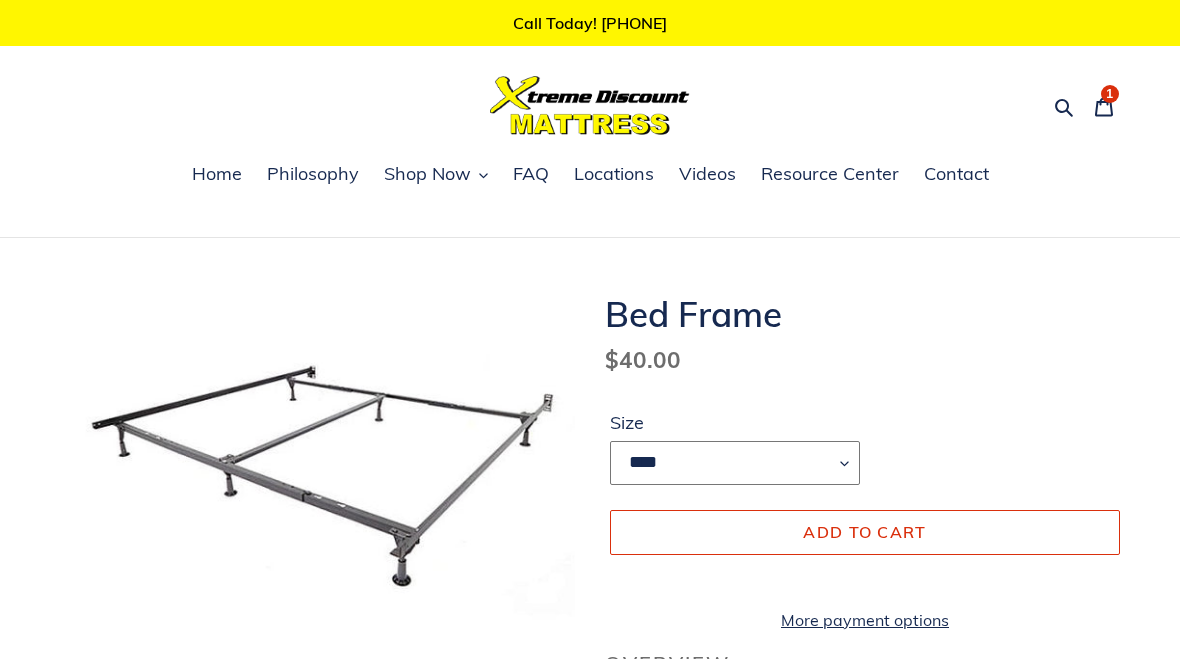 click on "****
****
*****
****" at bounding box center (735, 463) 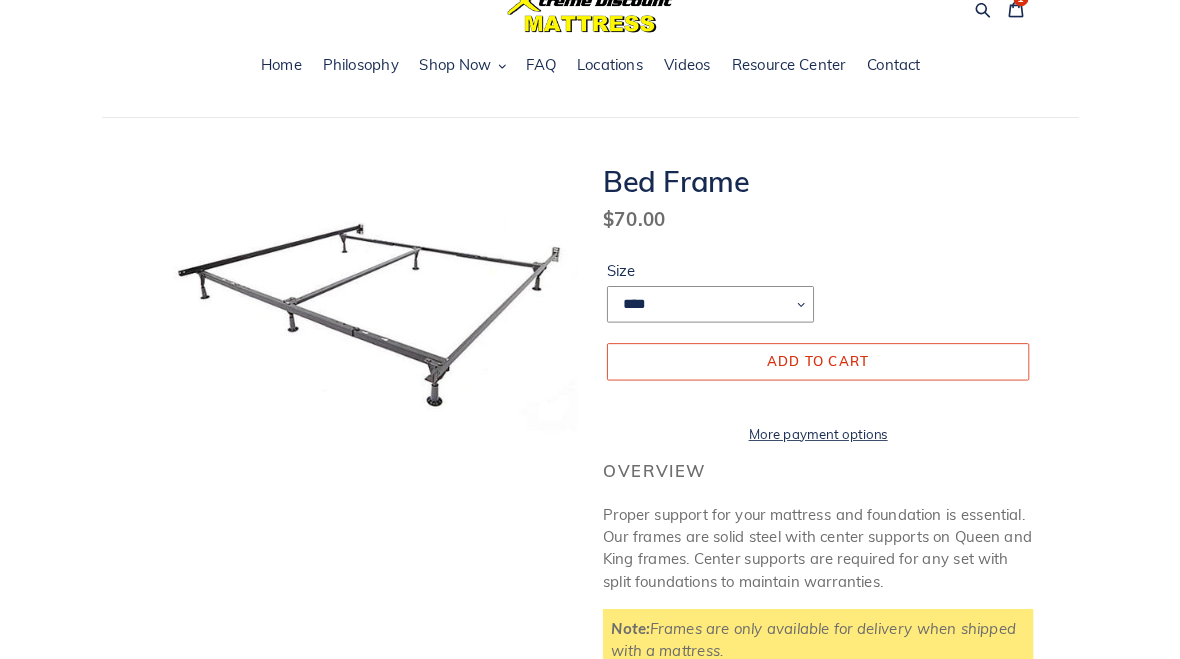 scroll, scrollTop: 0, scrollLeft: 0, axis: both 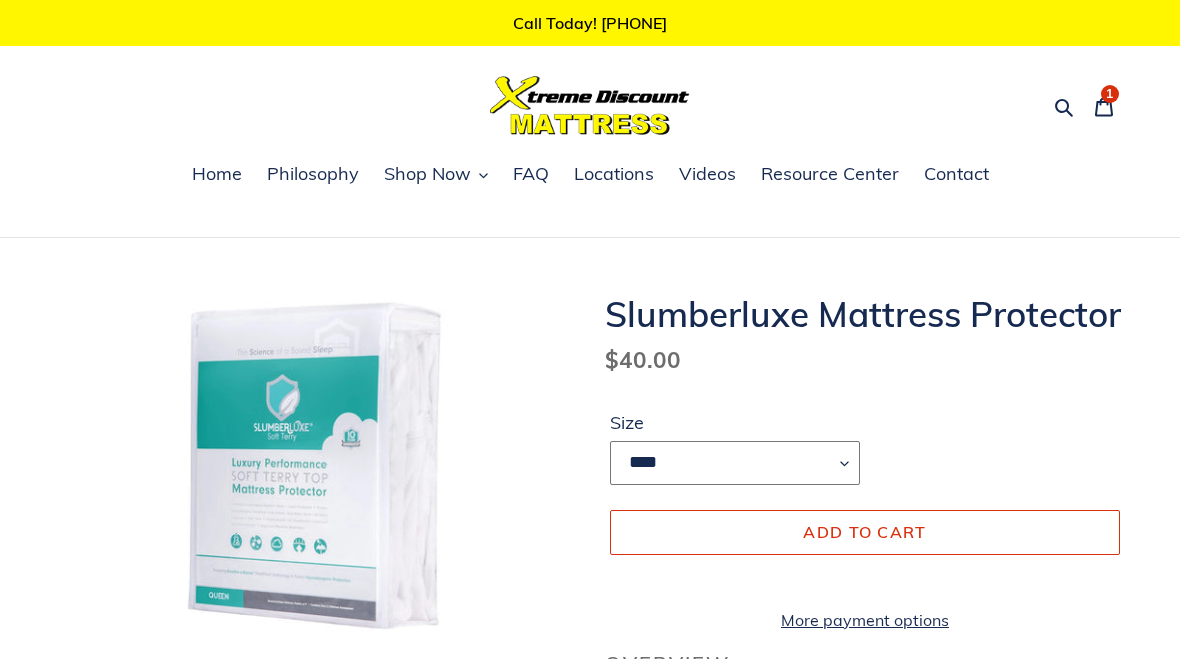 click on "****
****
*****
****" at bounding box center [735, 463] 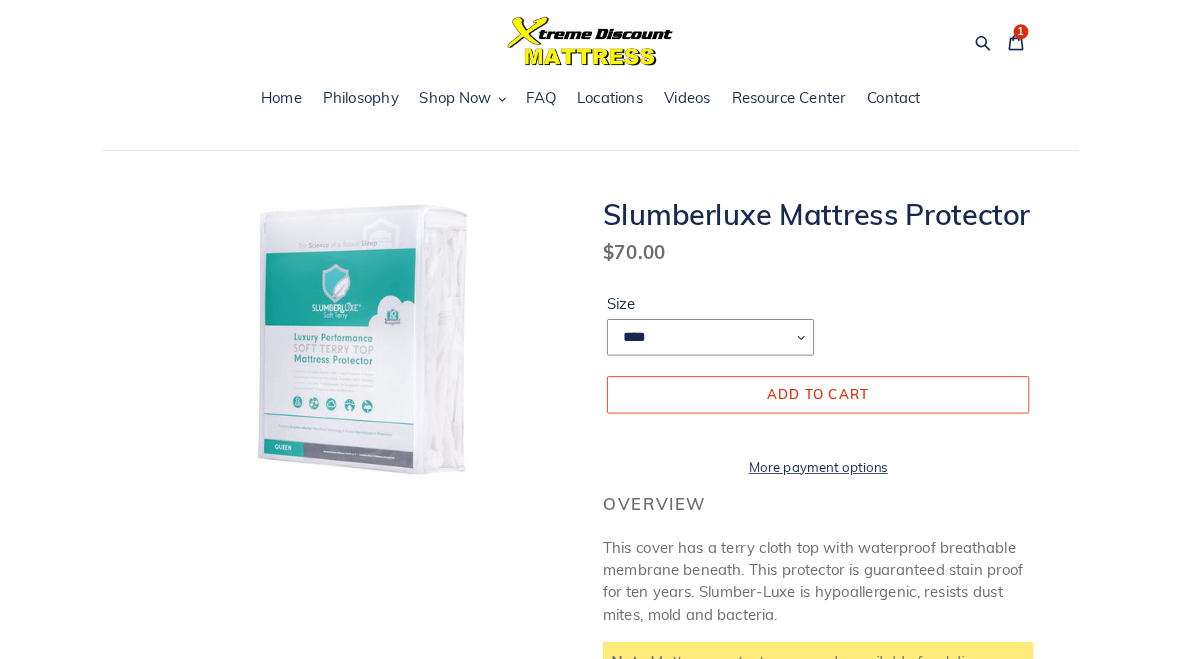 scroll, scrollTop: 0, scrollLeft: 0, axis: both 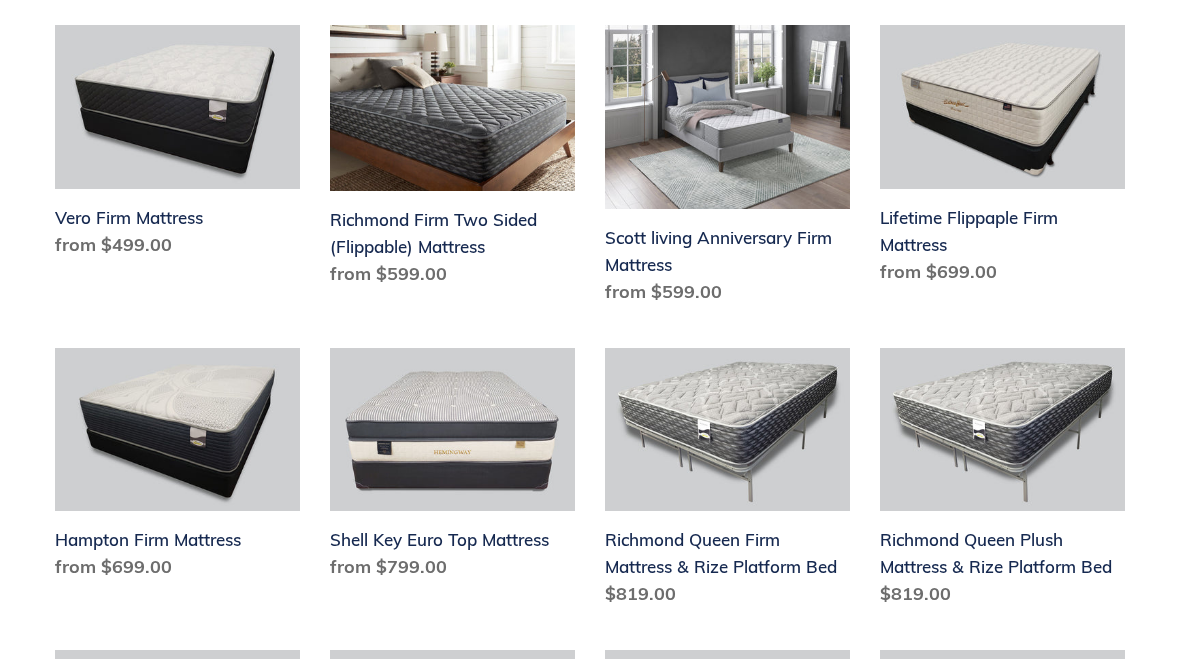 click on "Shell Key Euro Top Mattress" at bounding box center (452, 468) 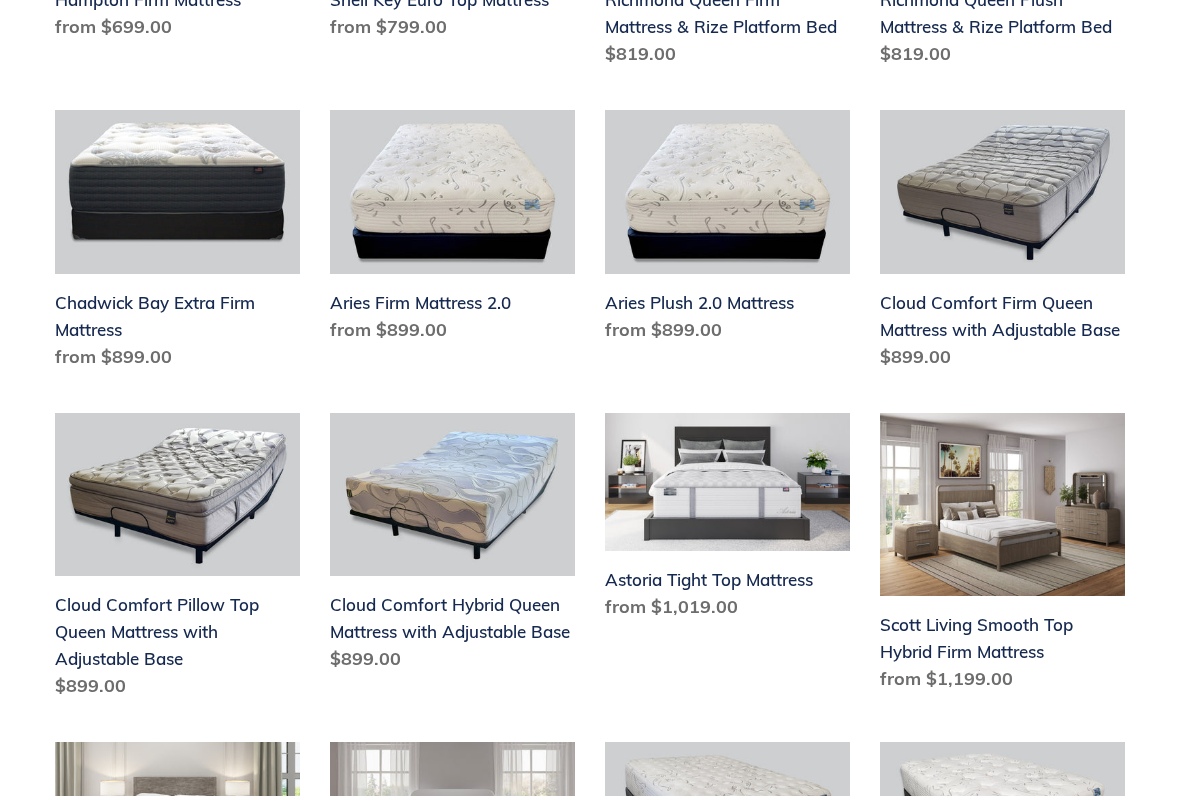 scroll, scrollTop: 1449, scrollLeft: 0, axis: vertical 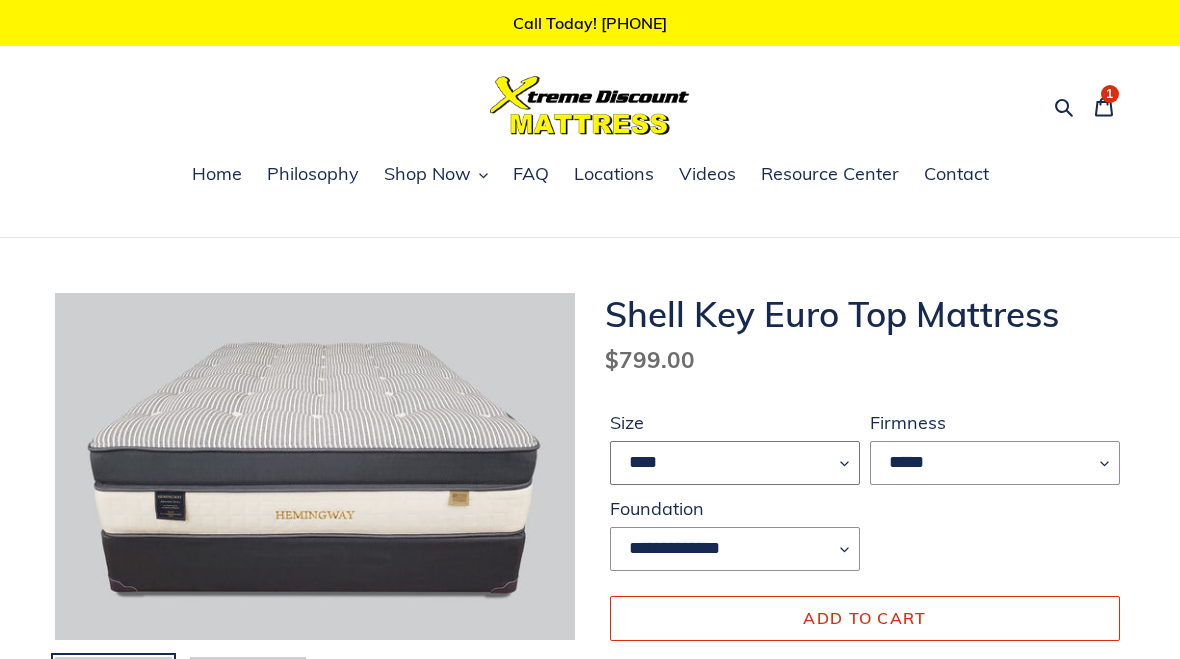 click on "**** ******* **** ***** ****" at bounding box center [735, 463] 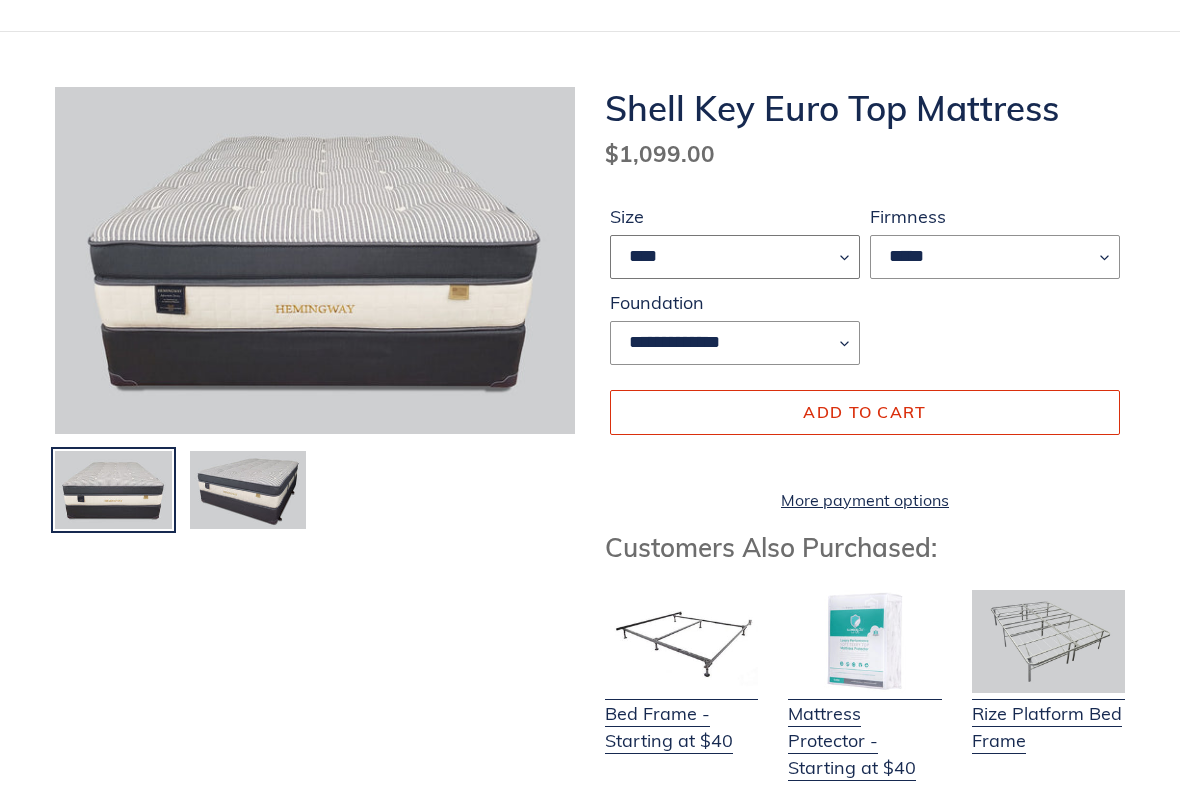 scroll, scrollTop: 205, scrollLeft: 0, axis: vertical 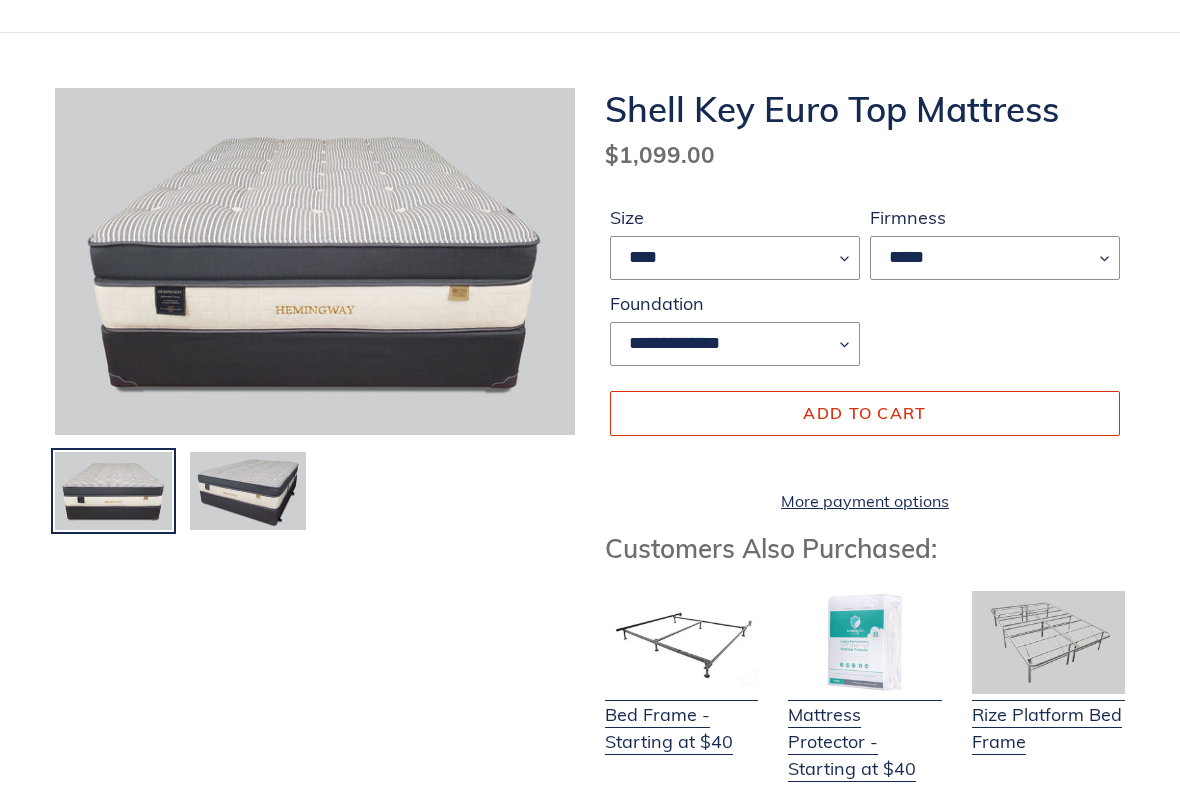 click on "Add to cart" at bounding box center [864, 413] 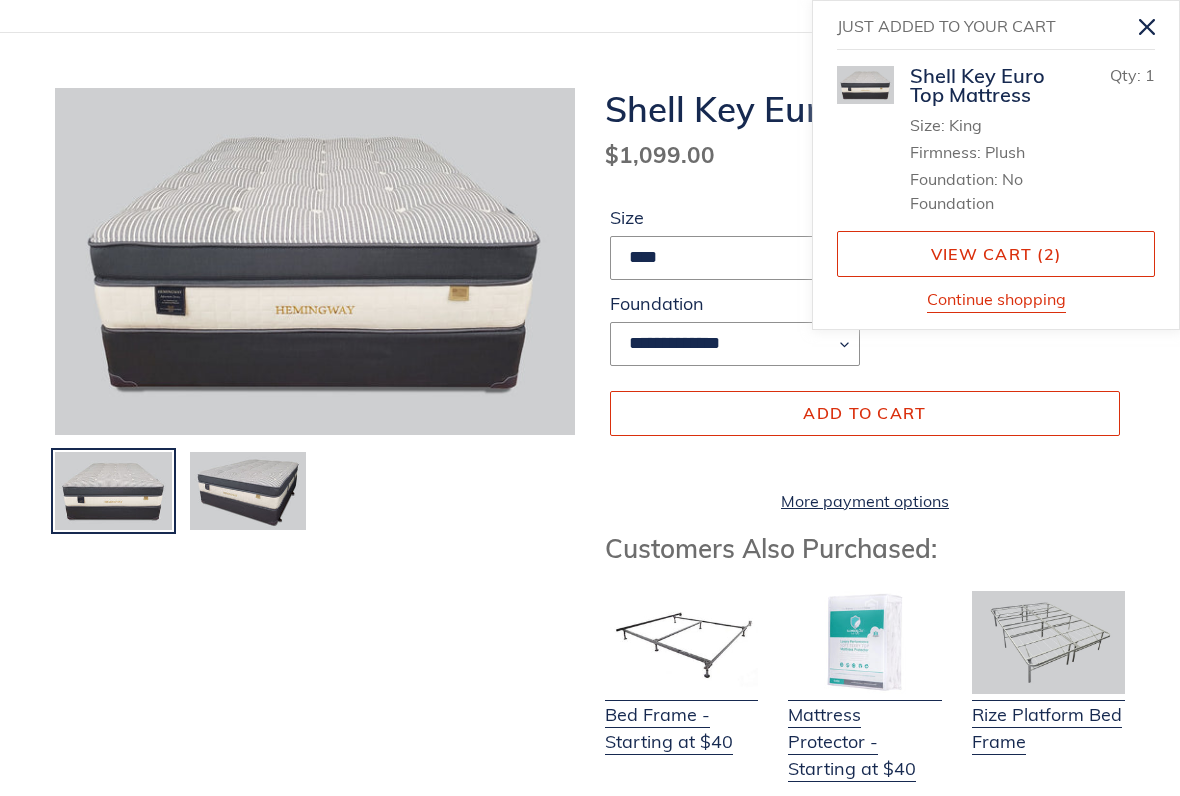 click 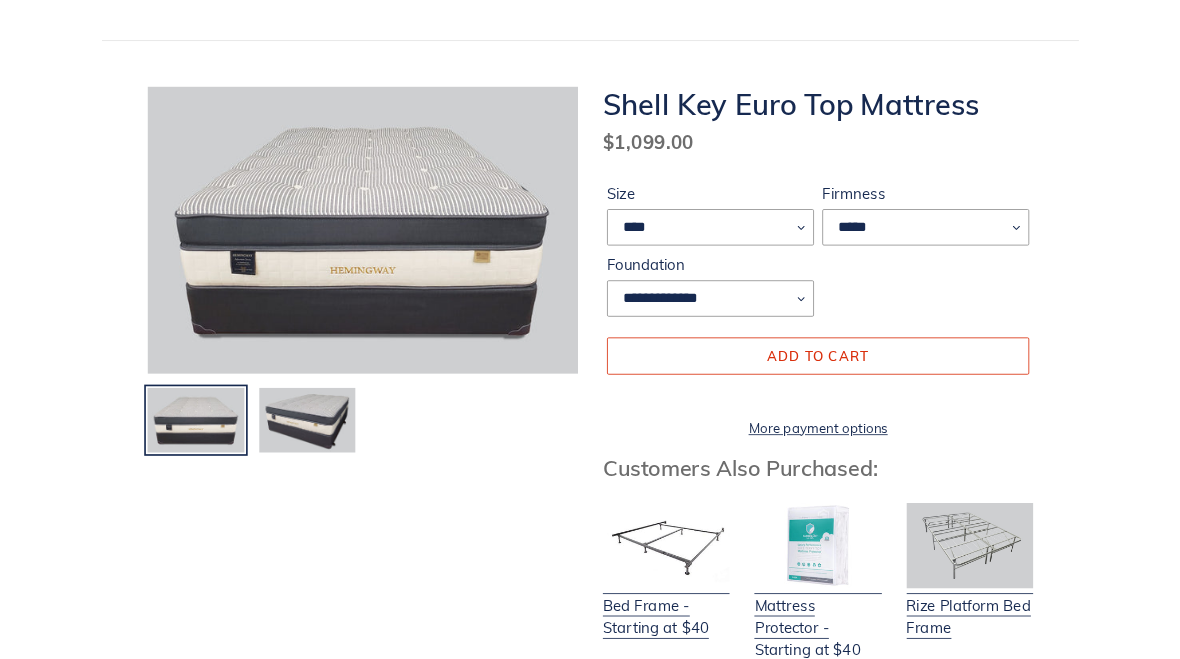 scroll, scrollTop: 0, scrollLeft: 0, axis: both 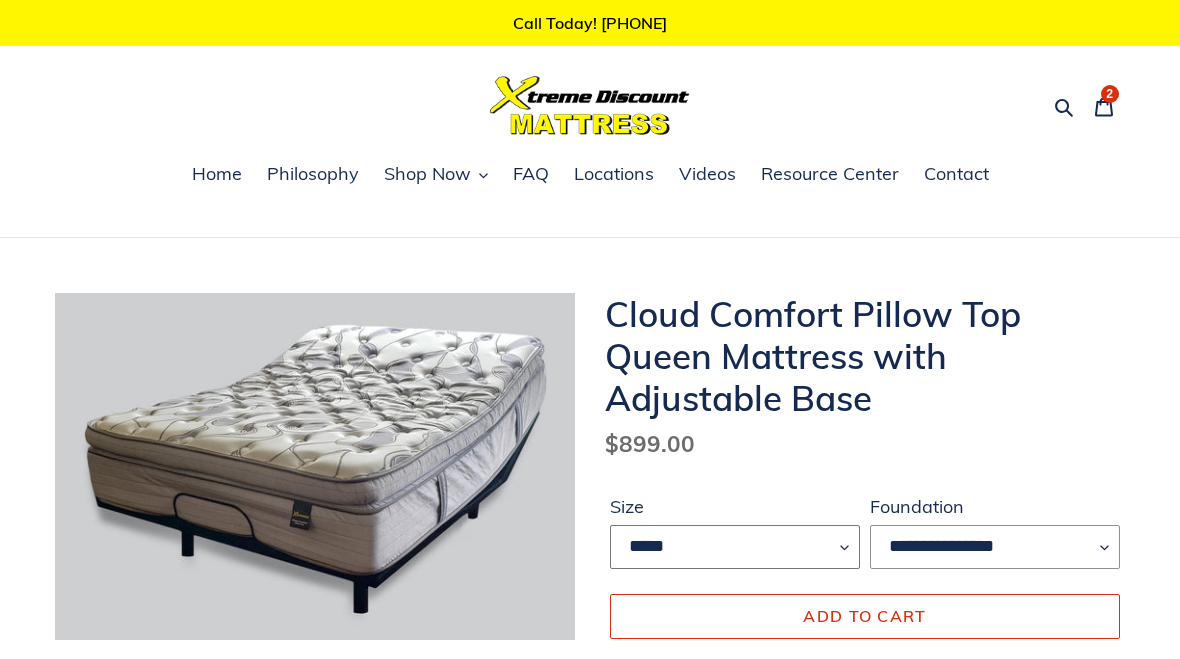 click on "*****" at bounding box center [735, 547] 